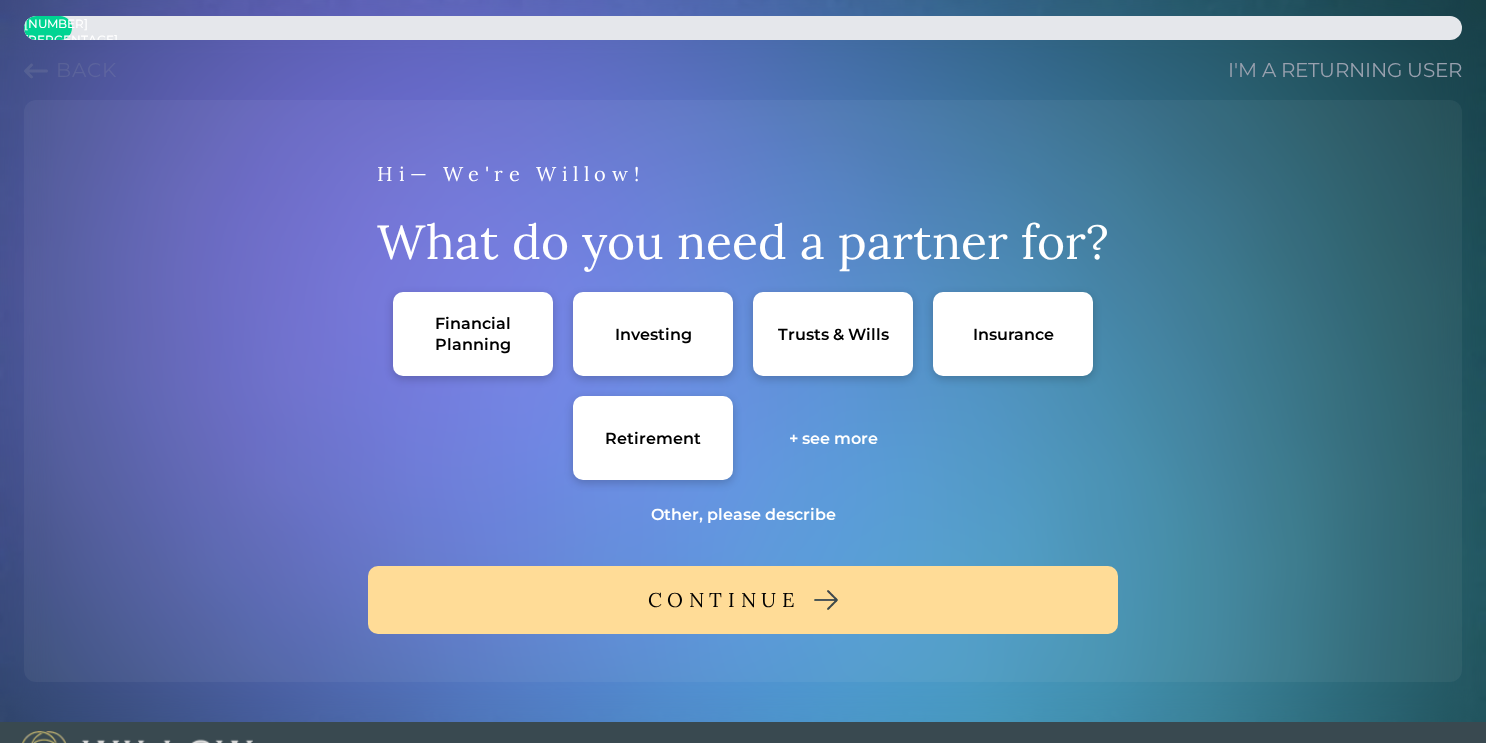 scroll, scrollTop: 0, scrollLeft: 0, axis: both 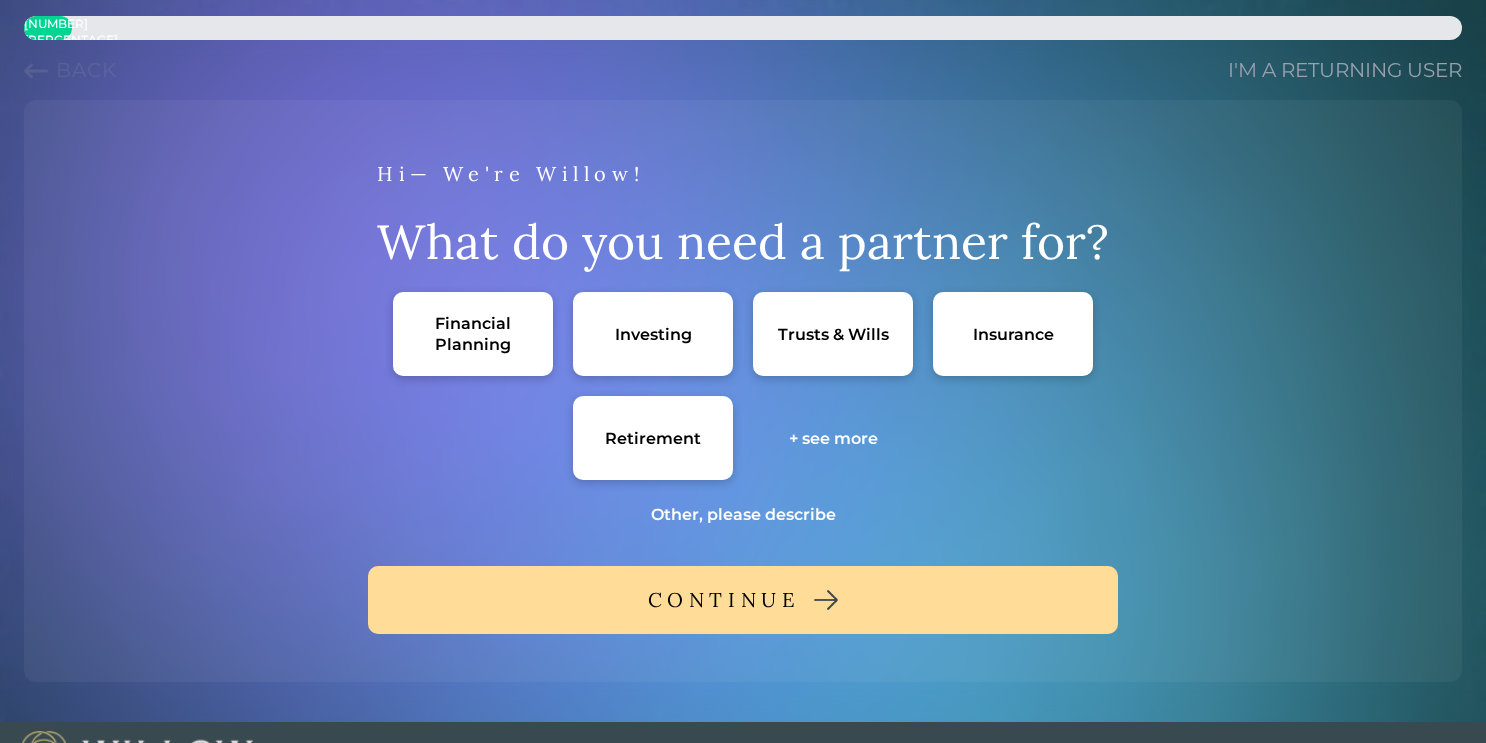 click on "Financial Planning" at bounding box center (473, 334) 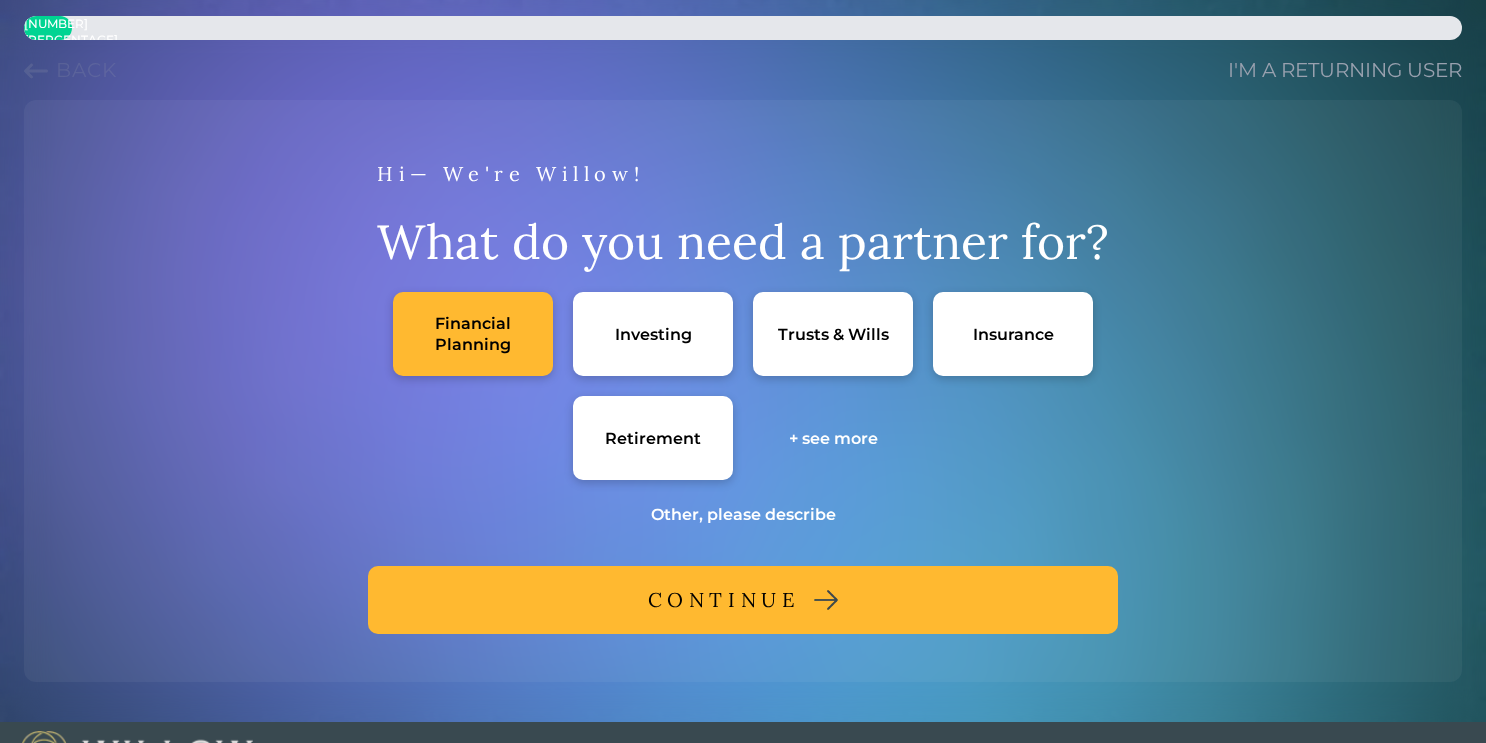 click on "Retirement" at bounding box center (653, 438) 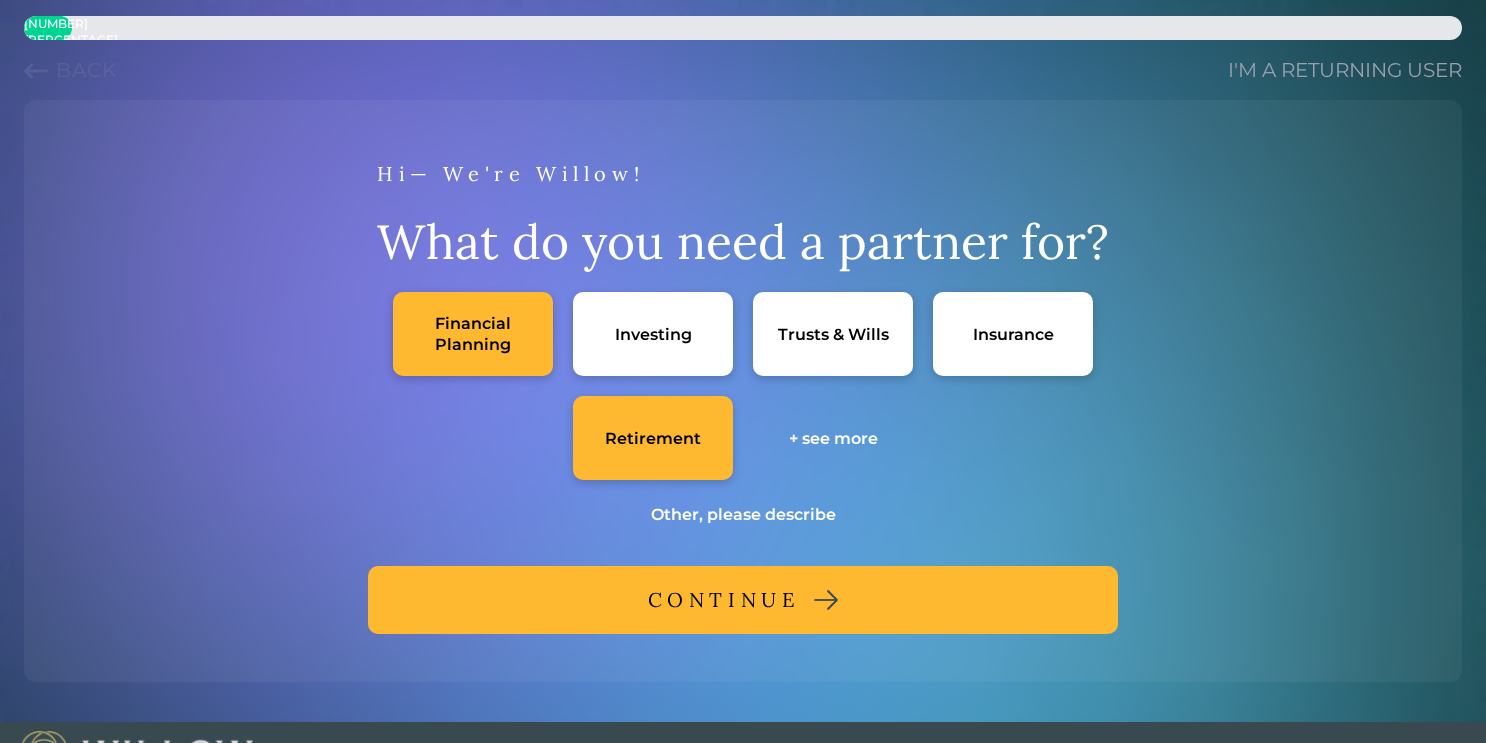 click on "CONTINUE" at bounding box center [724, 600] 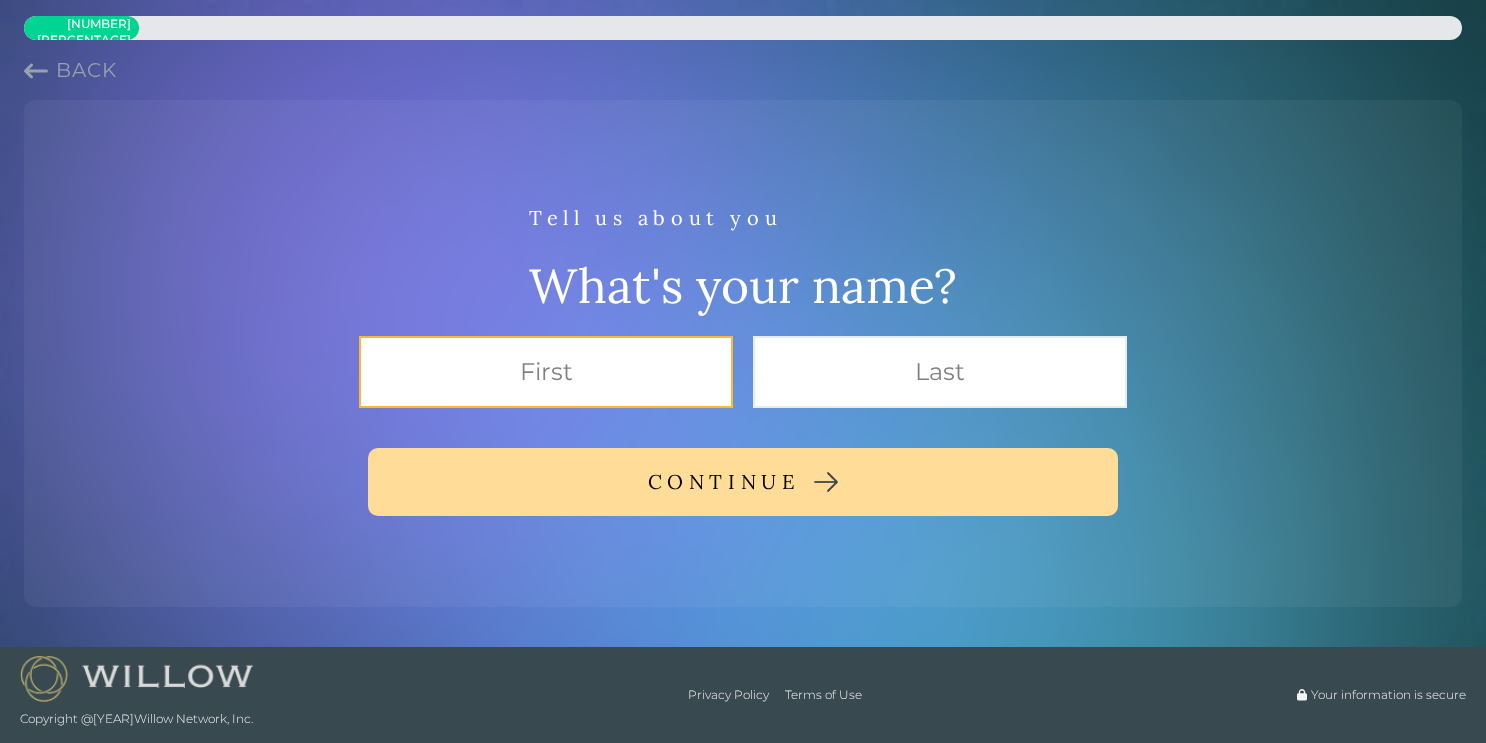 click at bounding box center (546, 372) 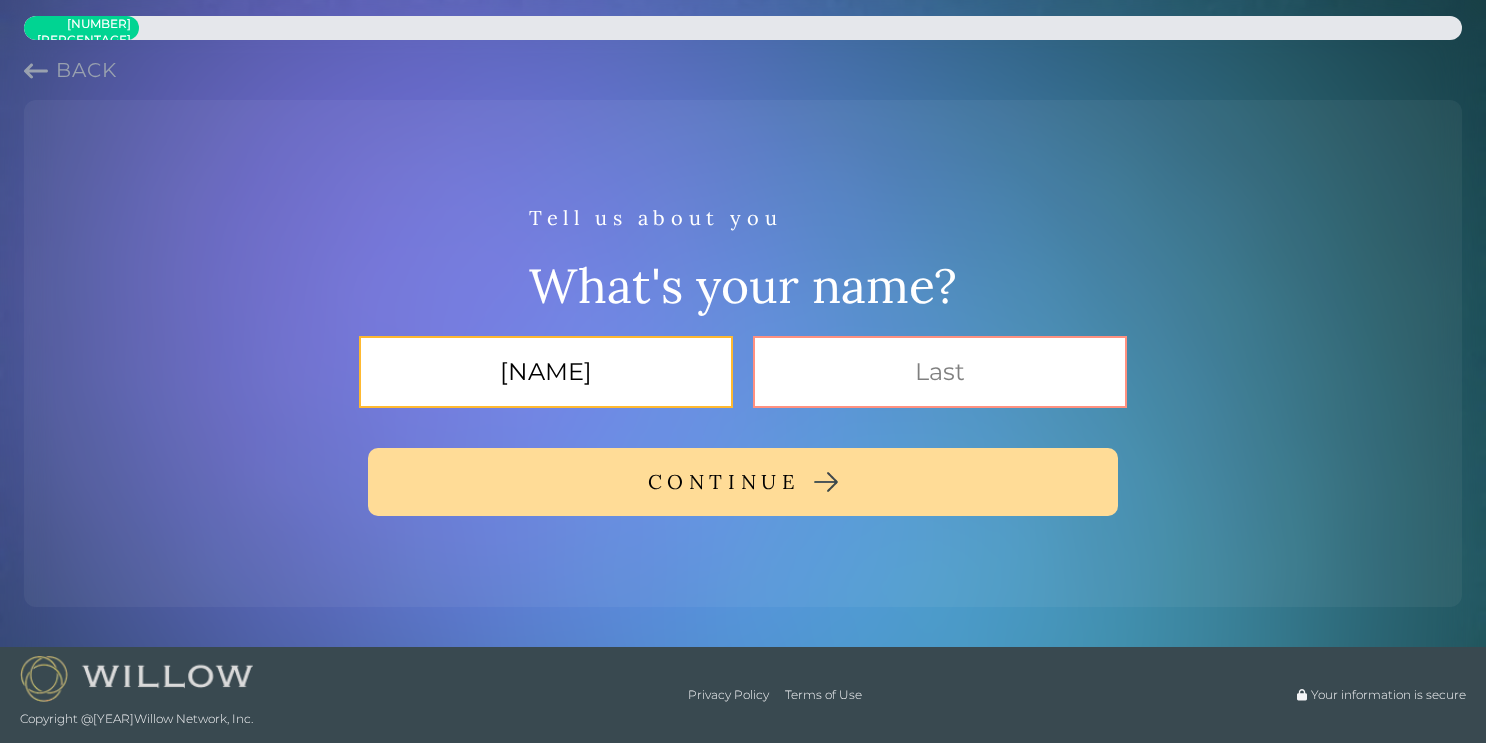 type on "[NAME]" 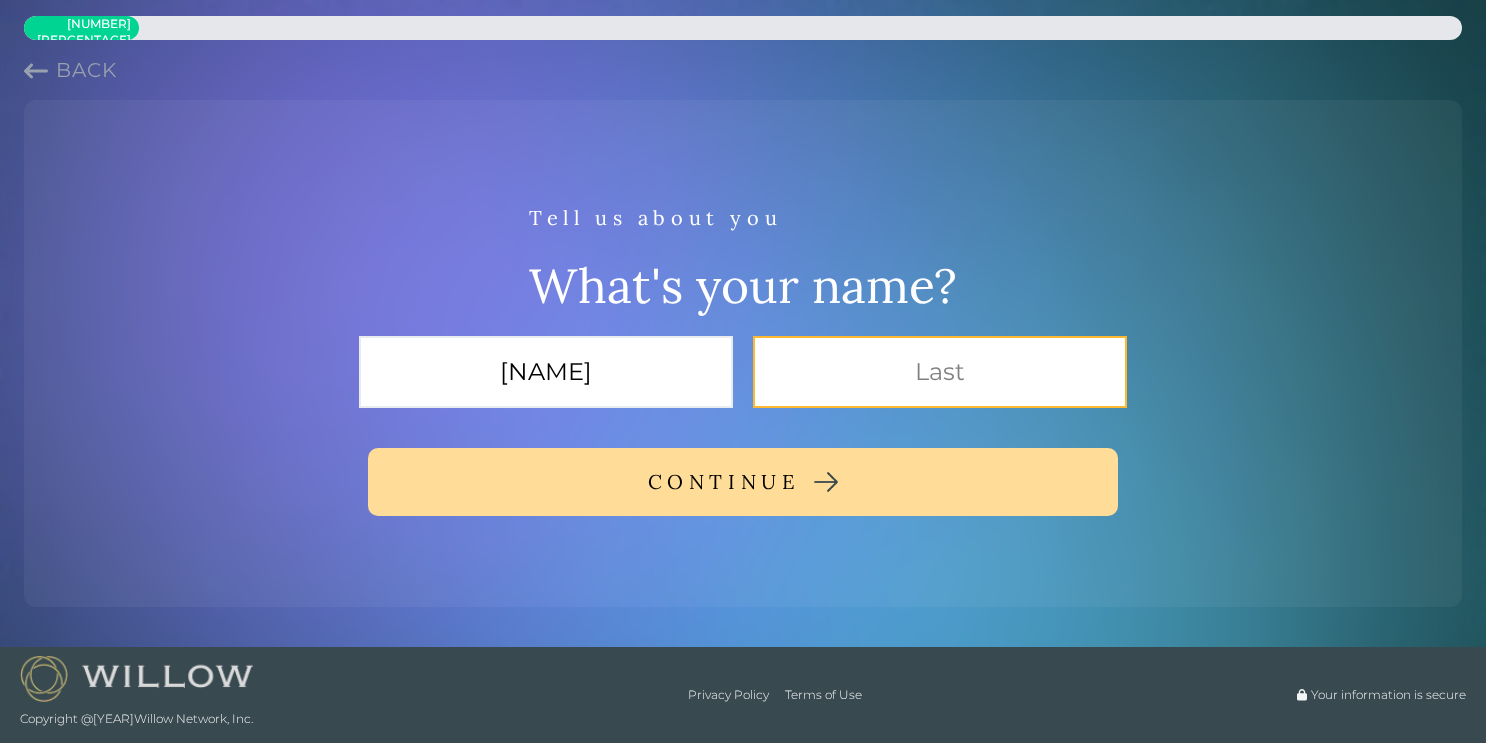 click at bounding box center [940, 372] 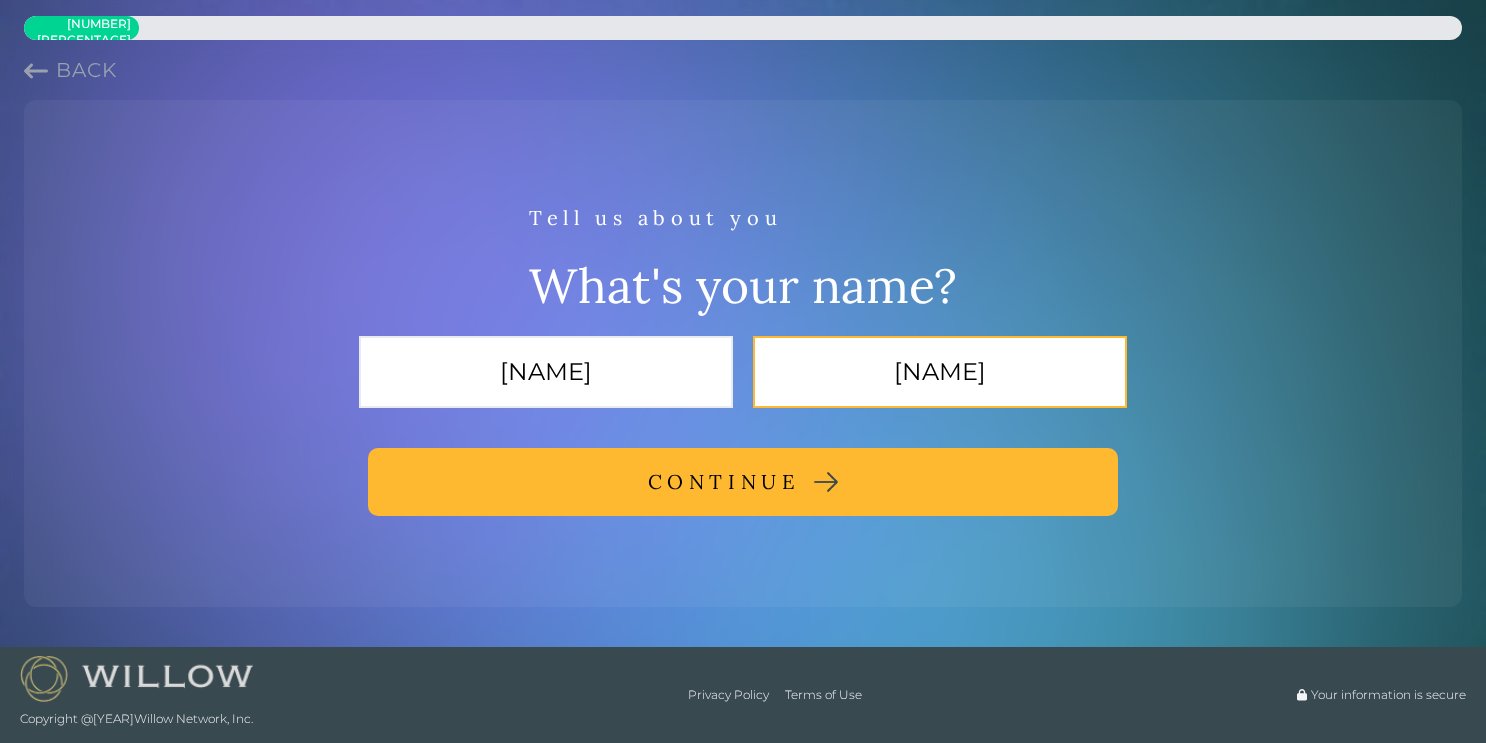 type on "[NAME]" 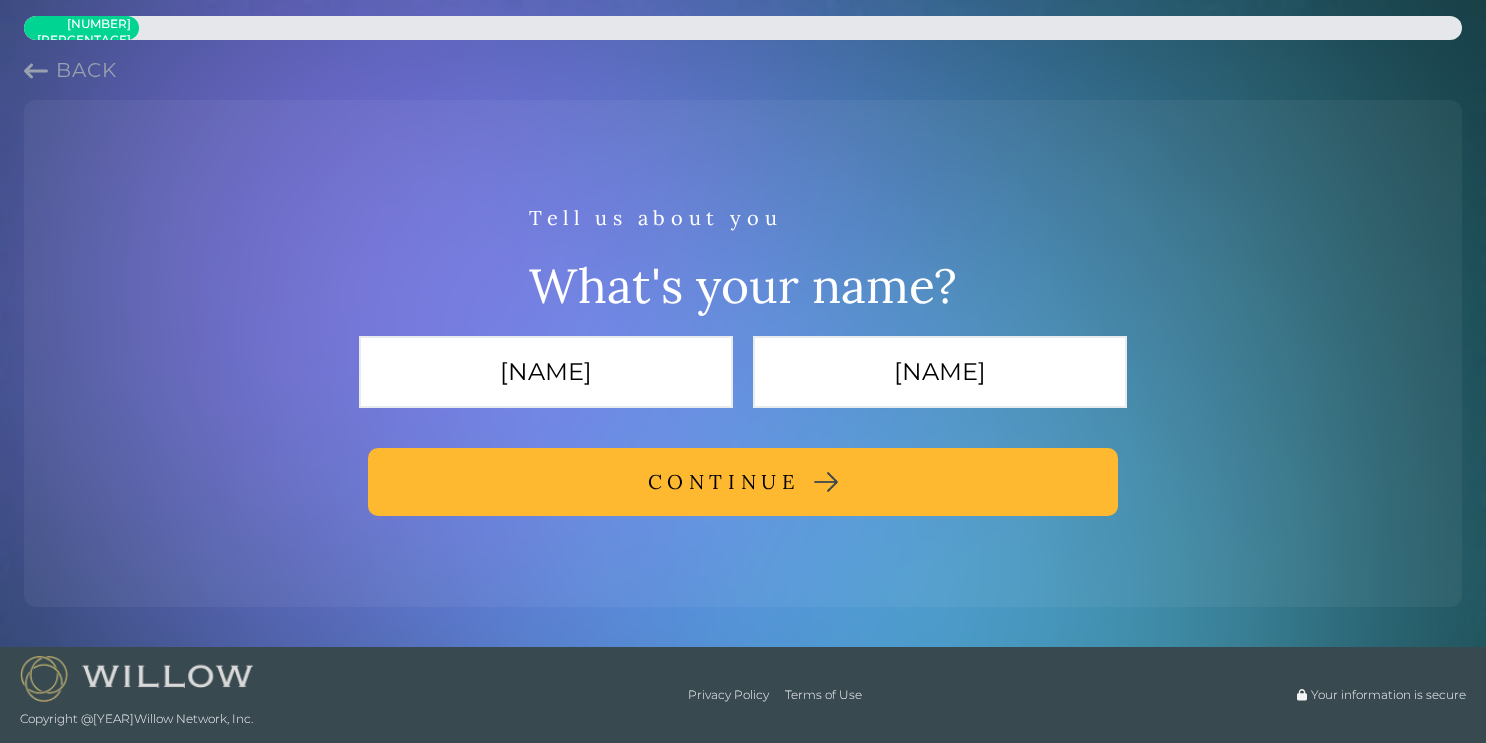 click on "CONTINUE" at bounding box center (743, 482) 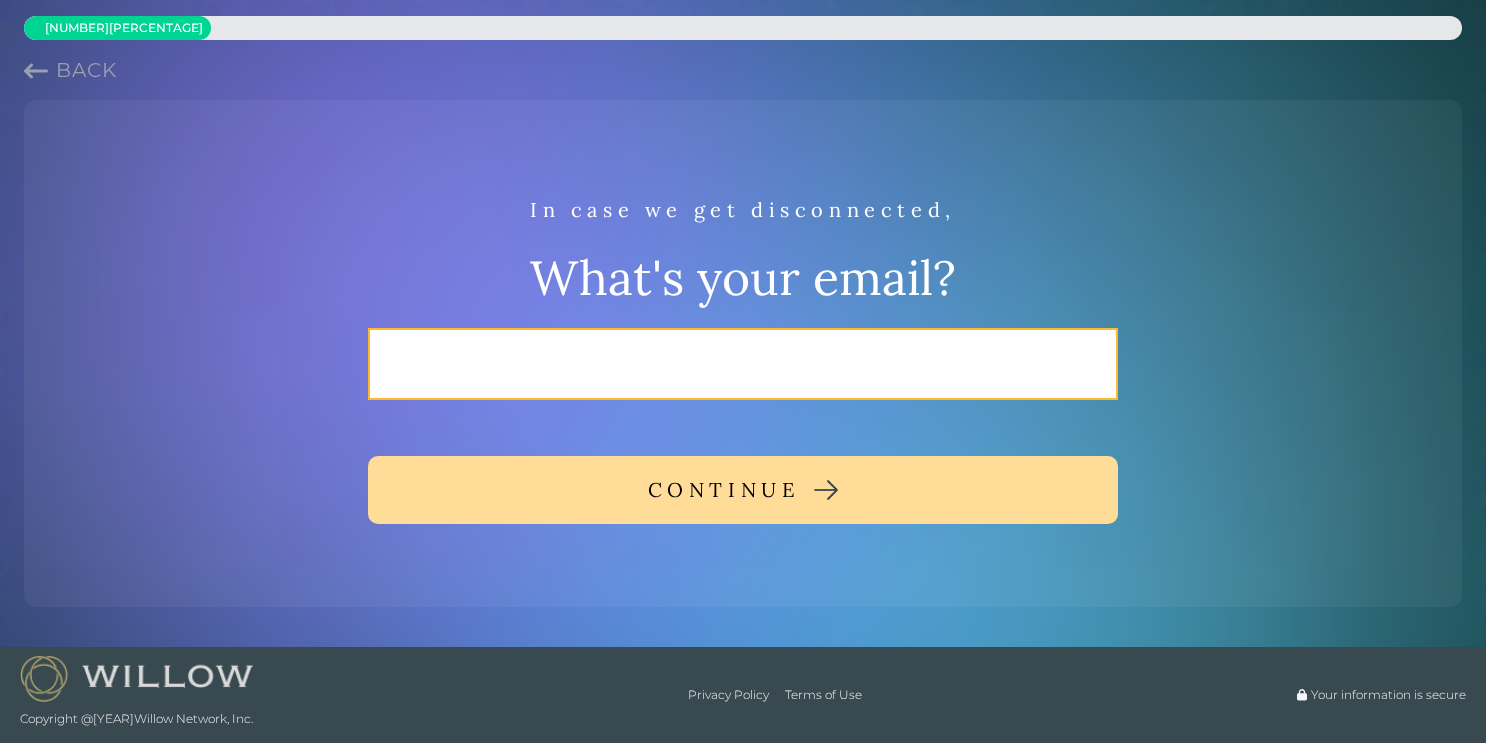 click at bounding box center (743, 364) 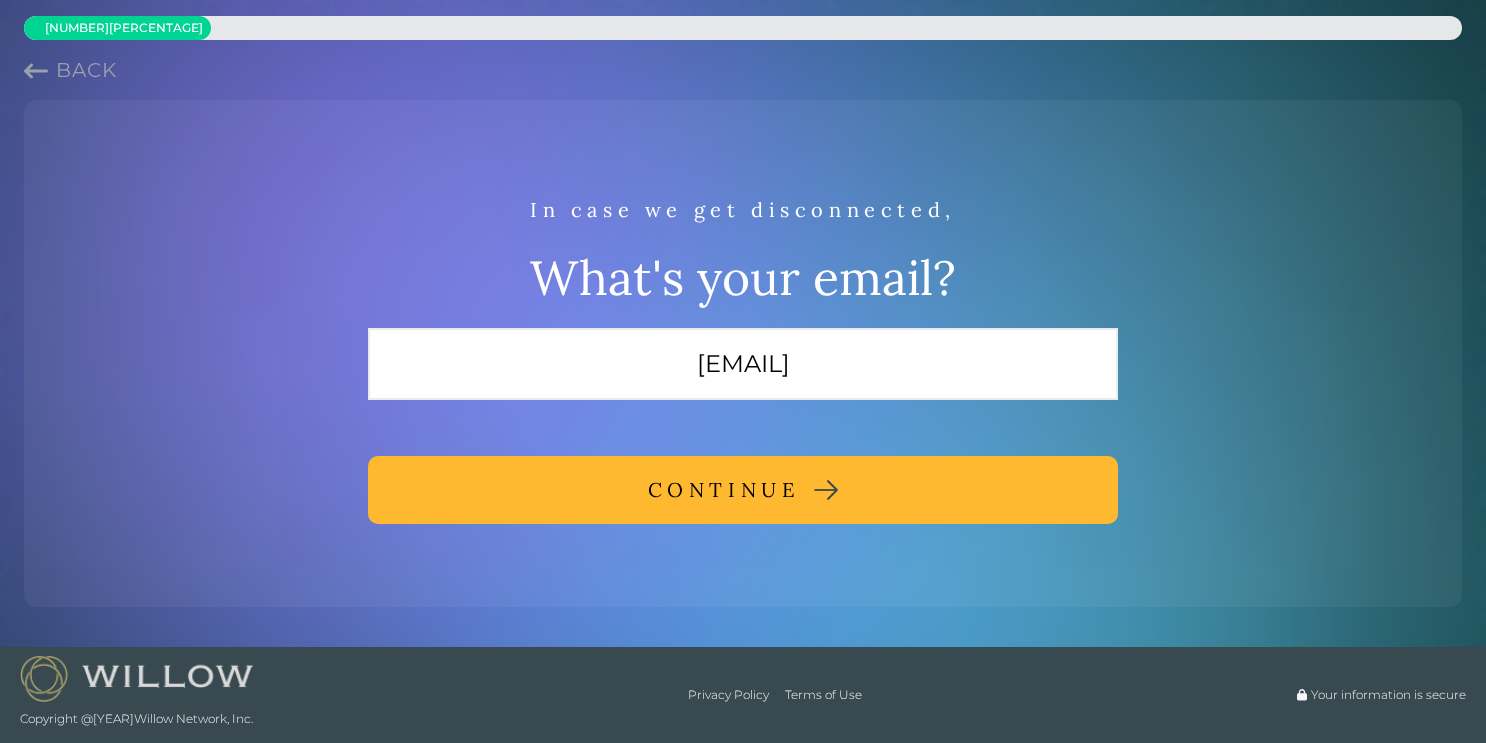 click on "CONTINUE" at bounding box center [724, 490] 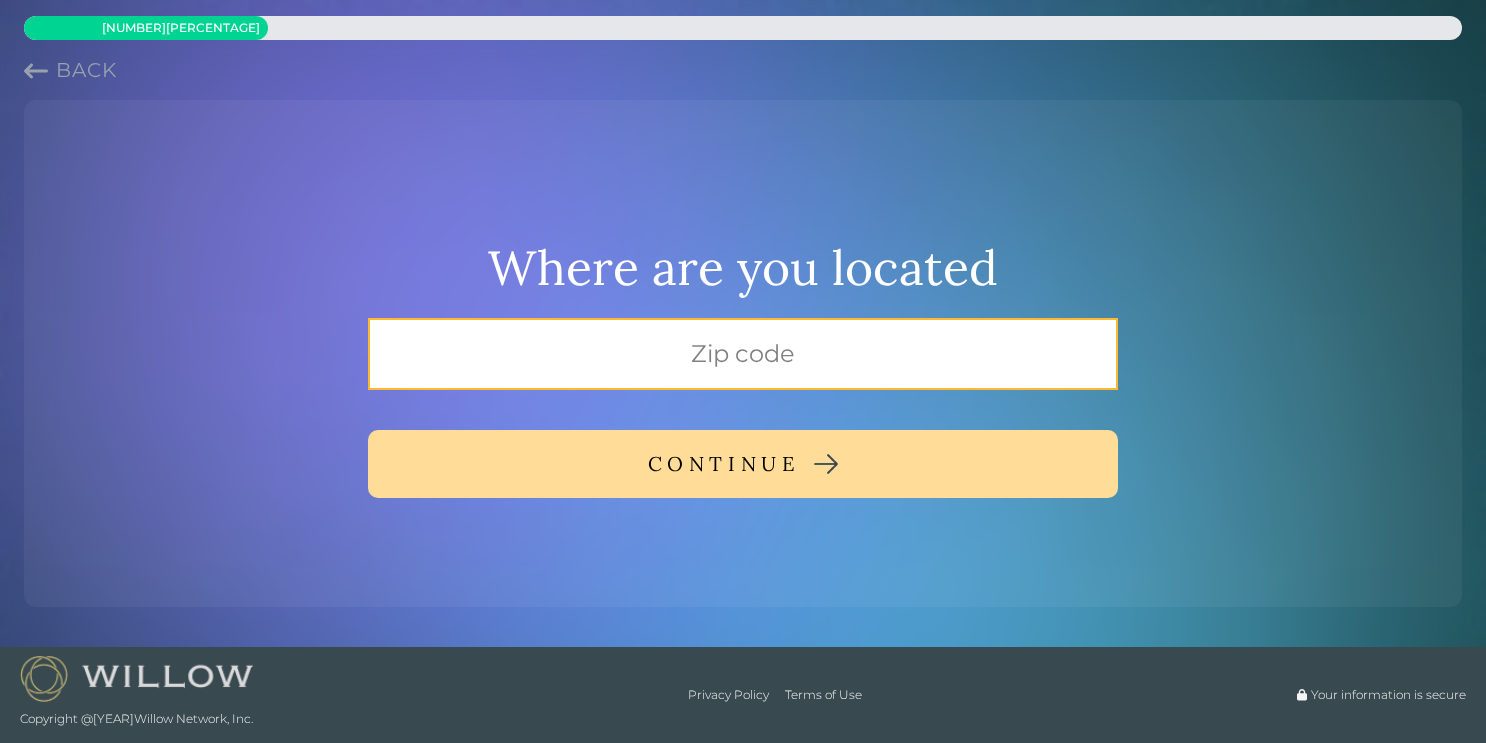 click at bounding box center [743, 354] 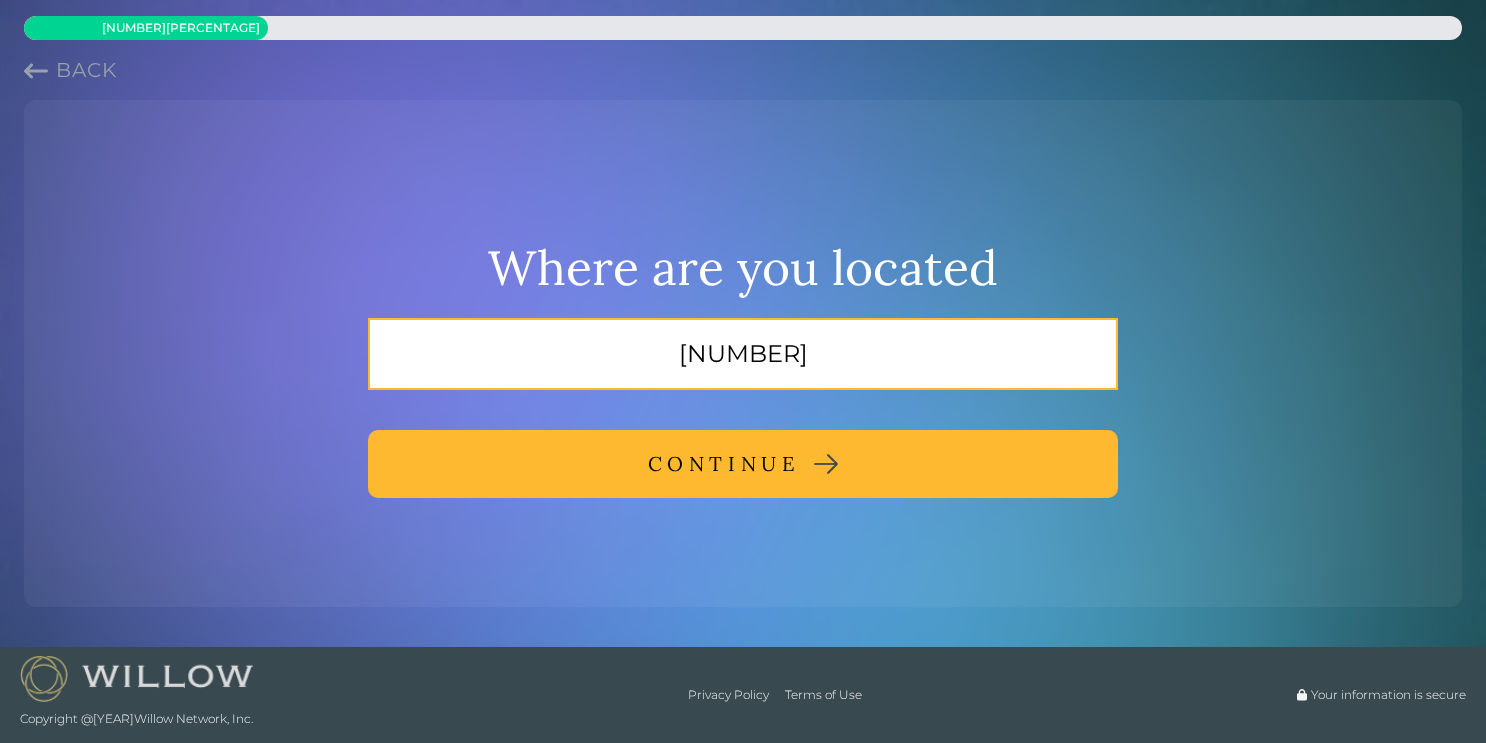 type on "[NUMBER]" 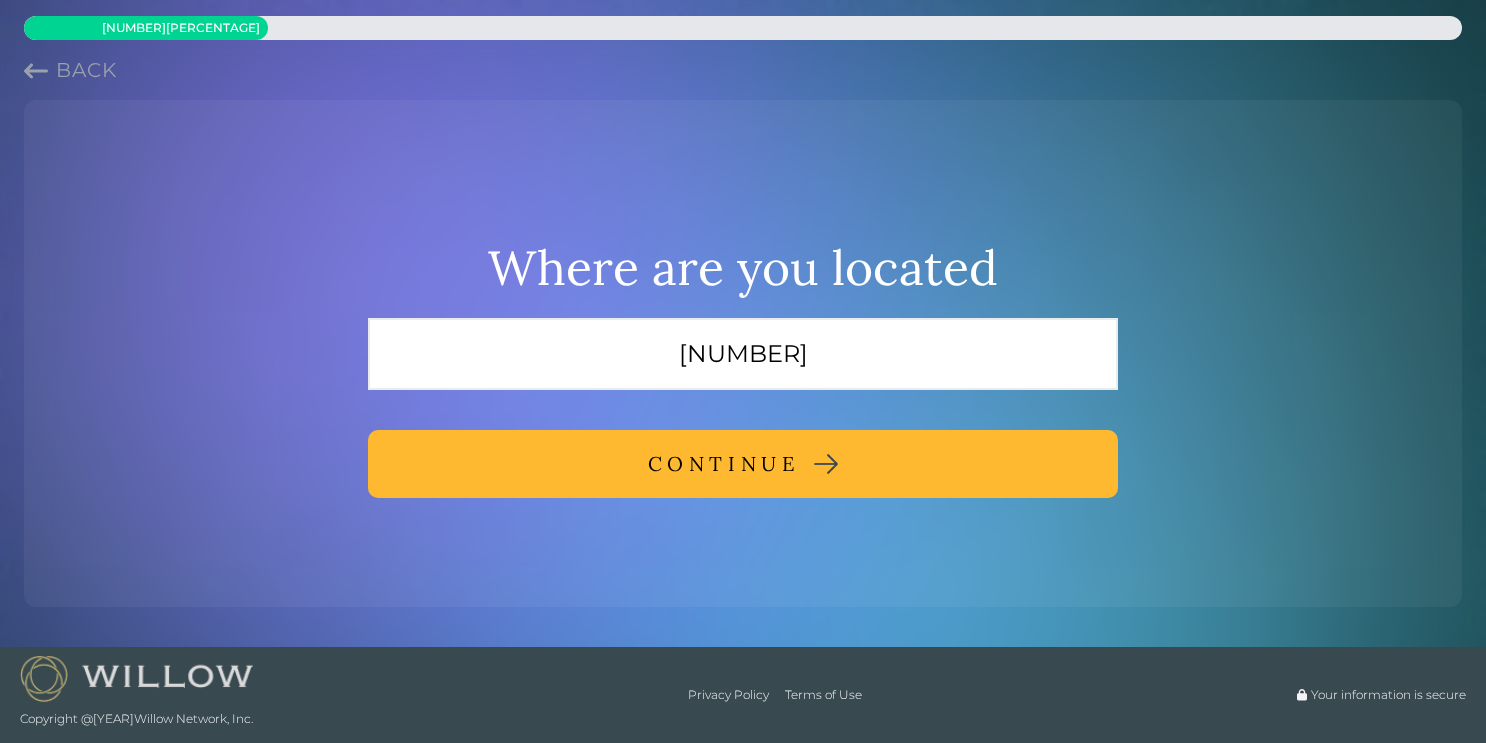 click on "CONTINUE" at bounding box center (724, 464) 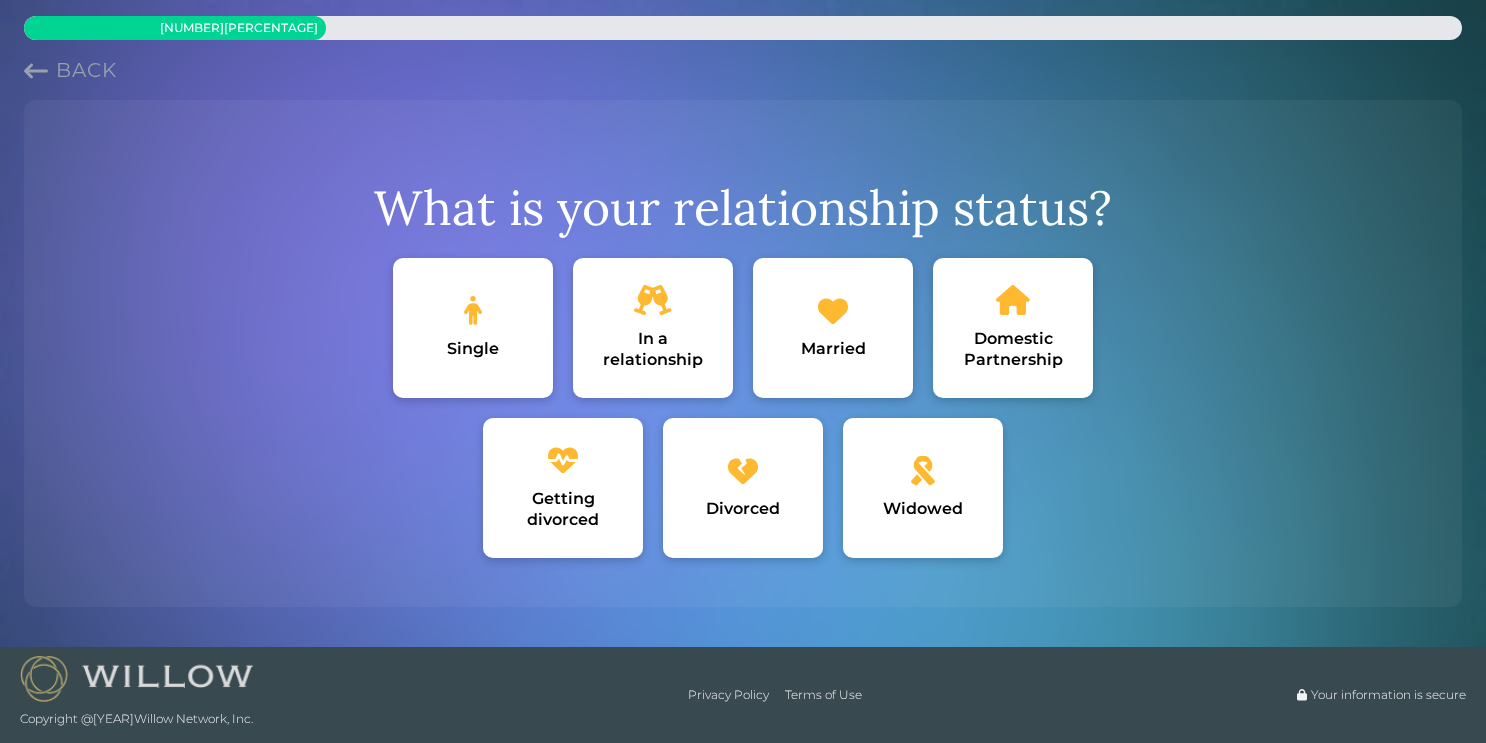 click on "Married" at bounding box center (833, 348) 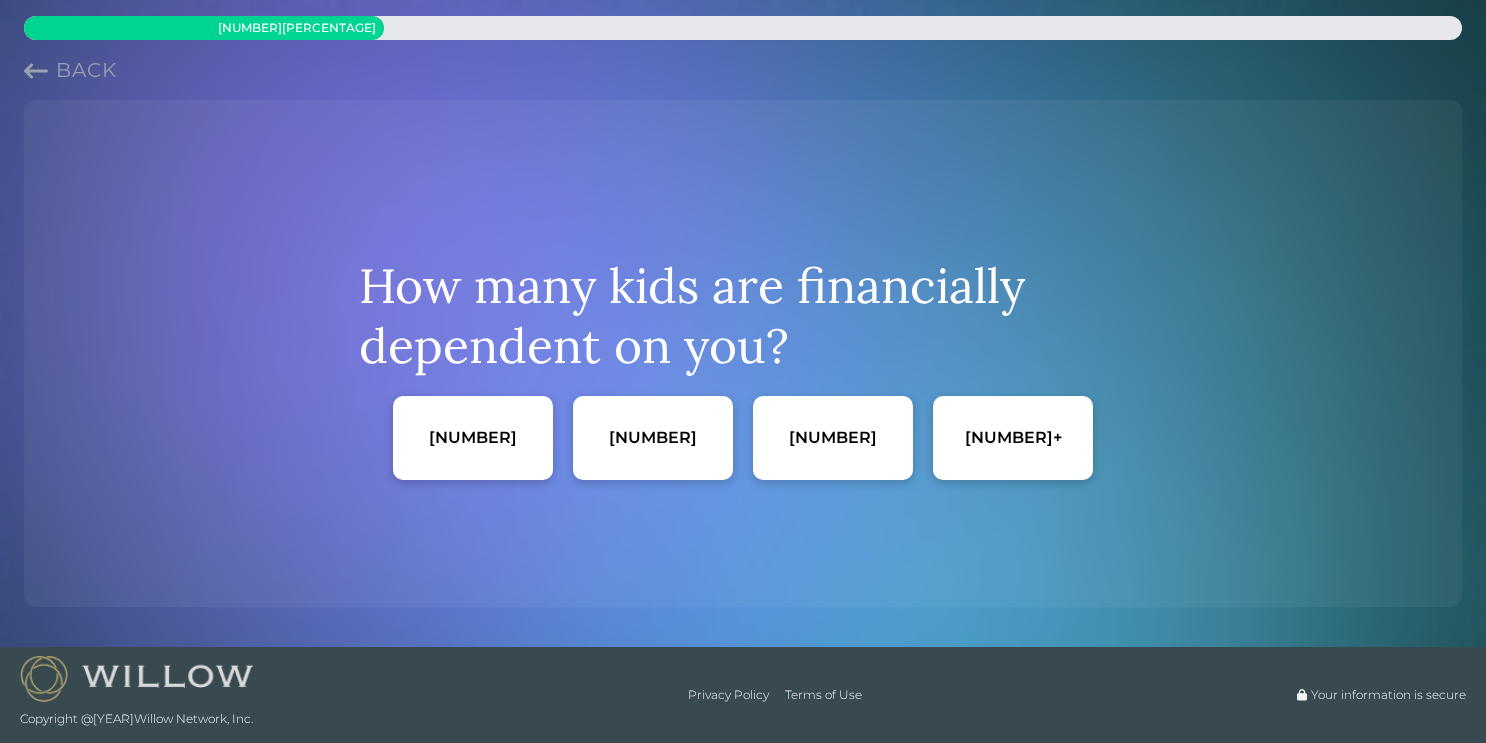 click on "[NUMBER]" at bounding box center [473, 438] 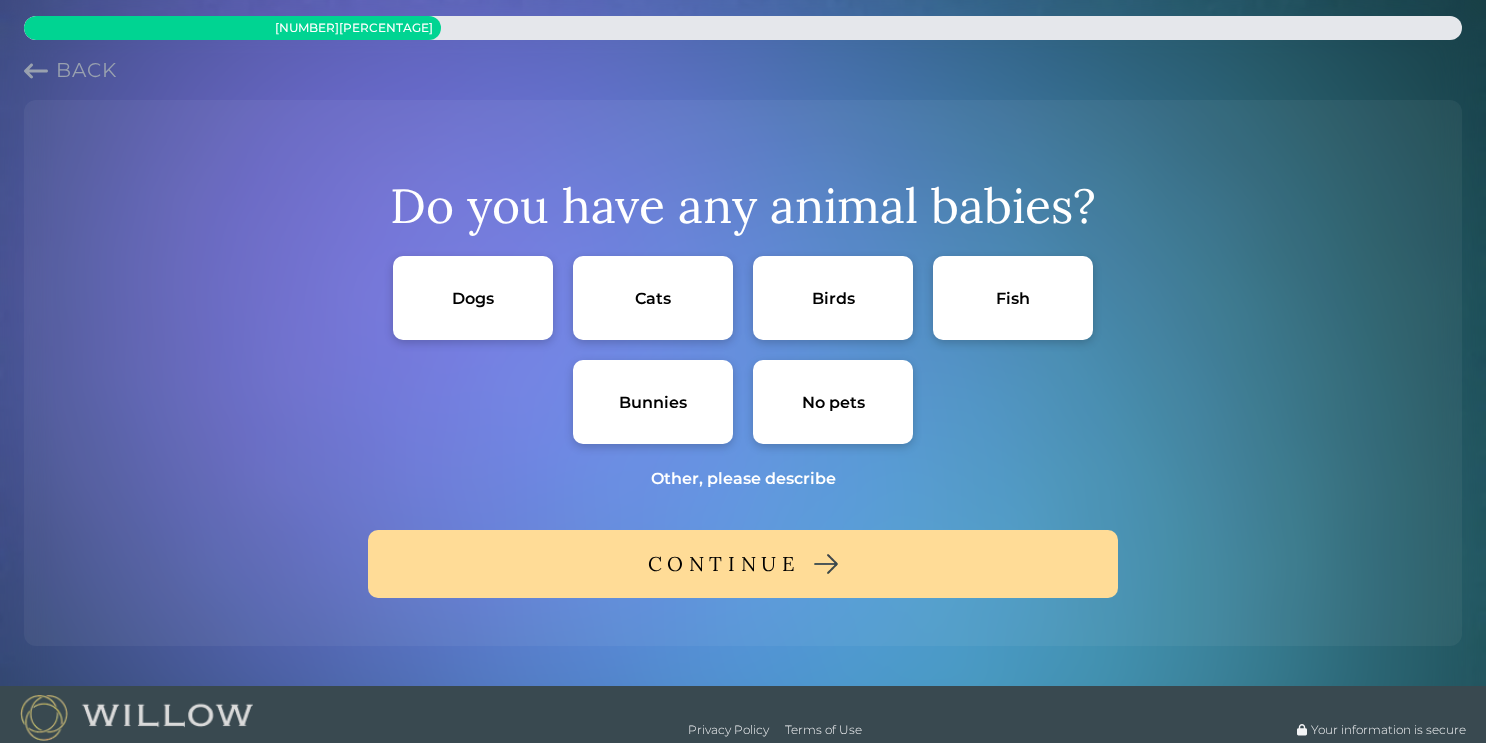click on "Dogs" at bounding box center [473, 298] 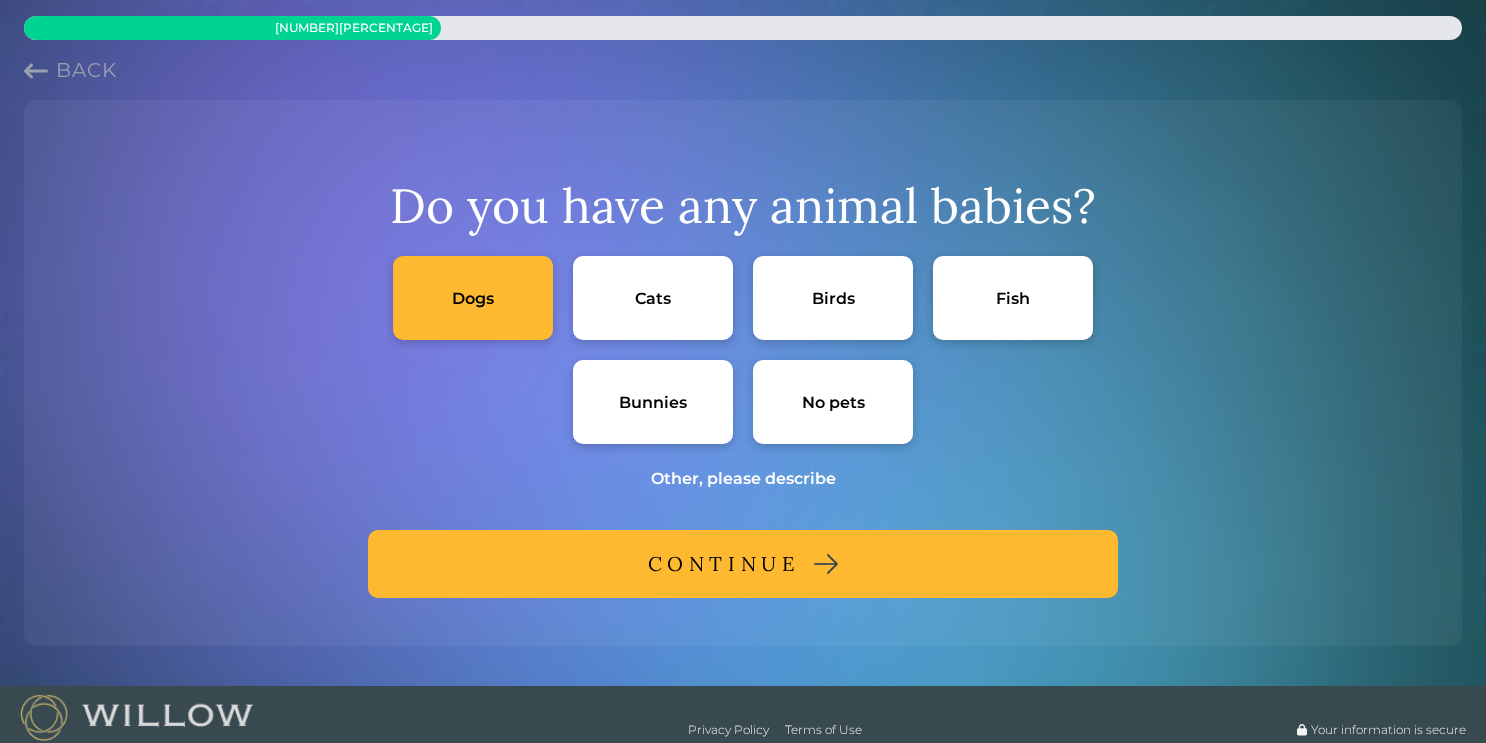 click on "Cats" at bounding box center (653, 298) 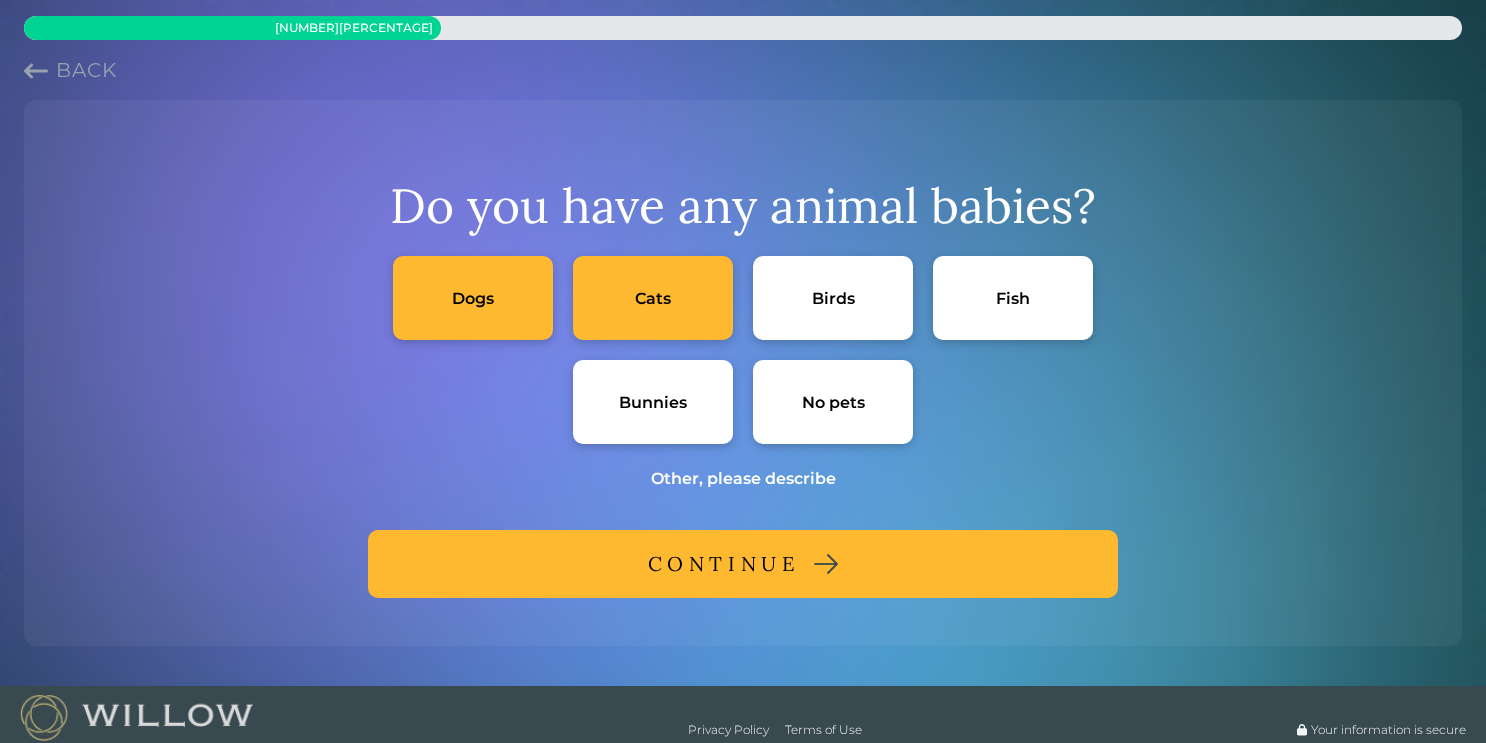 click on "CONTINUE" at bounding box center [724, 564] 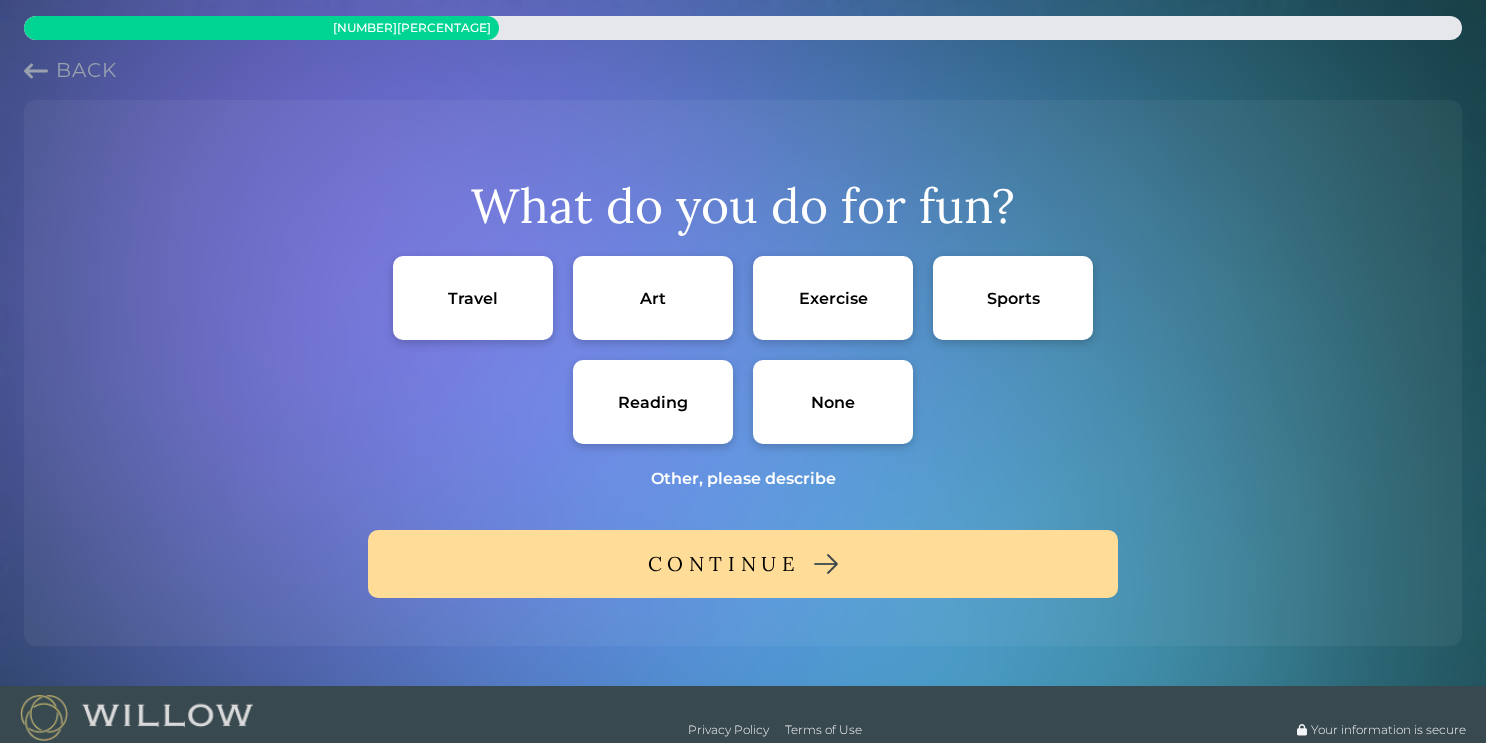 click on "Travel" at bounding box center [473, 298] 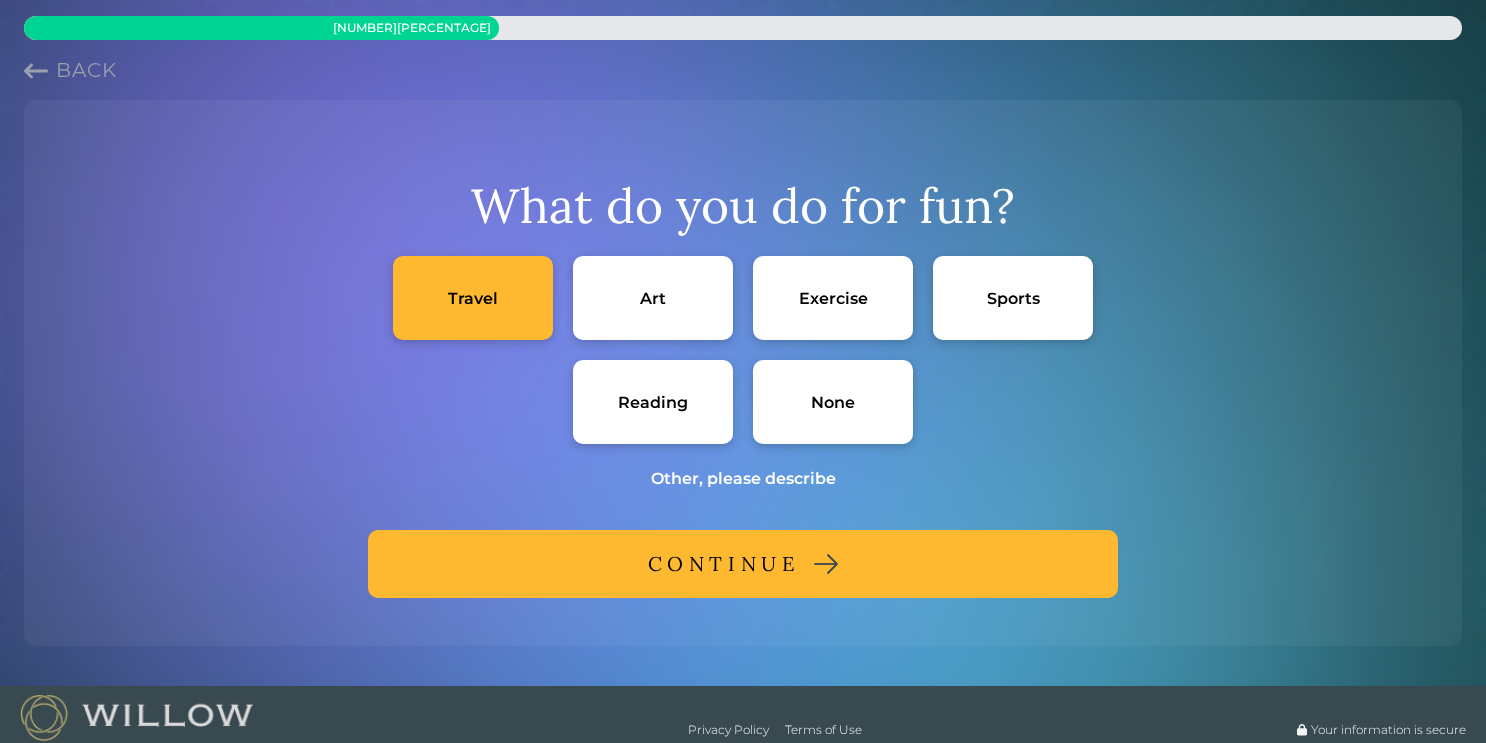 click on "Art" at bounding box center [653, 298] 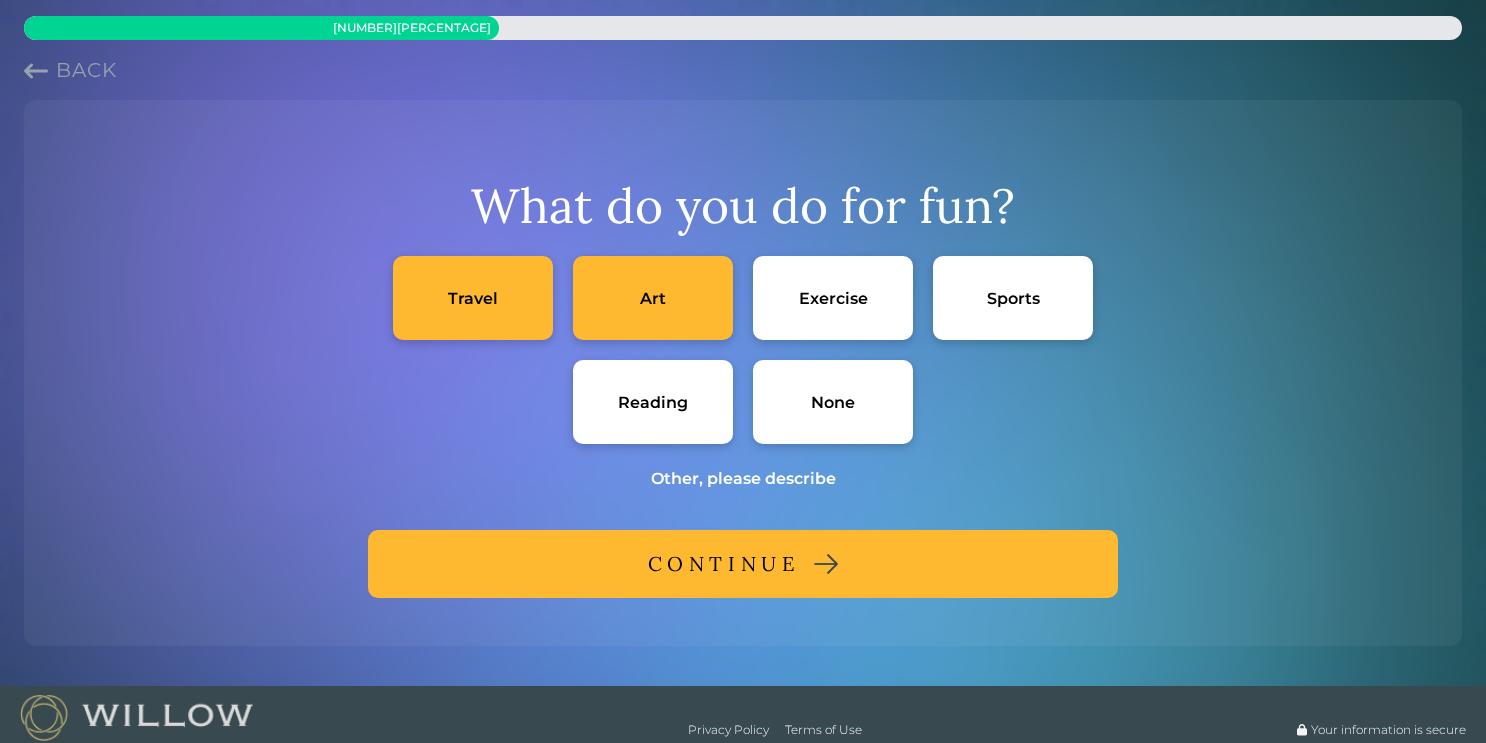click on "Exercise" at bounding box center [833, 298] 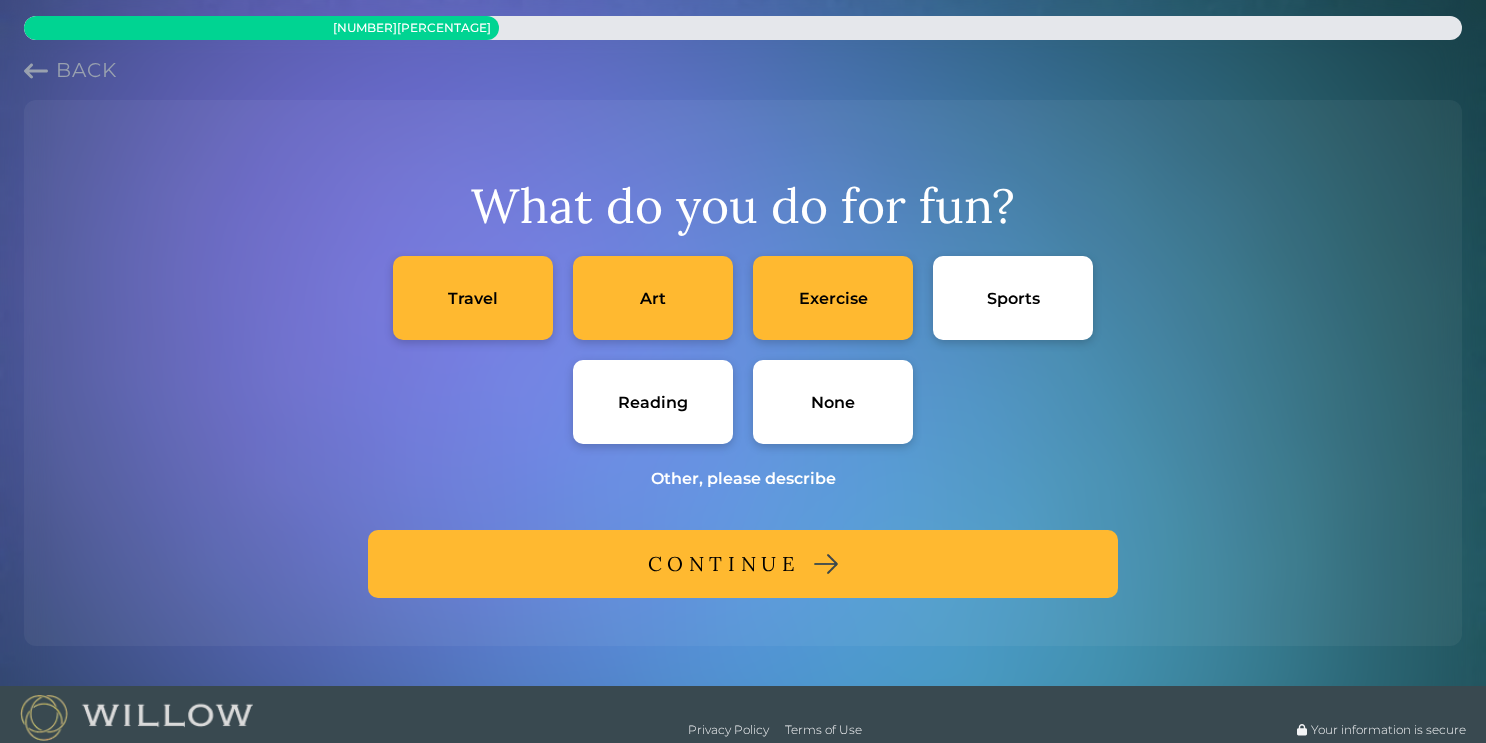 click on "Sports" at bounding box center [1013, 298] 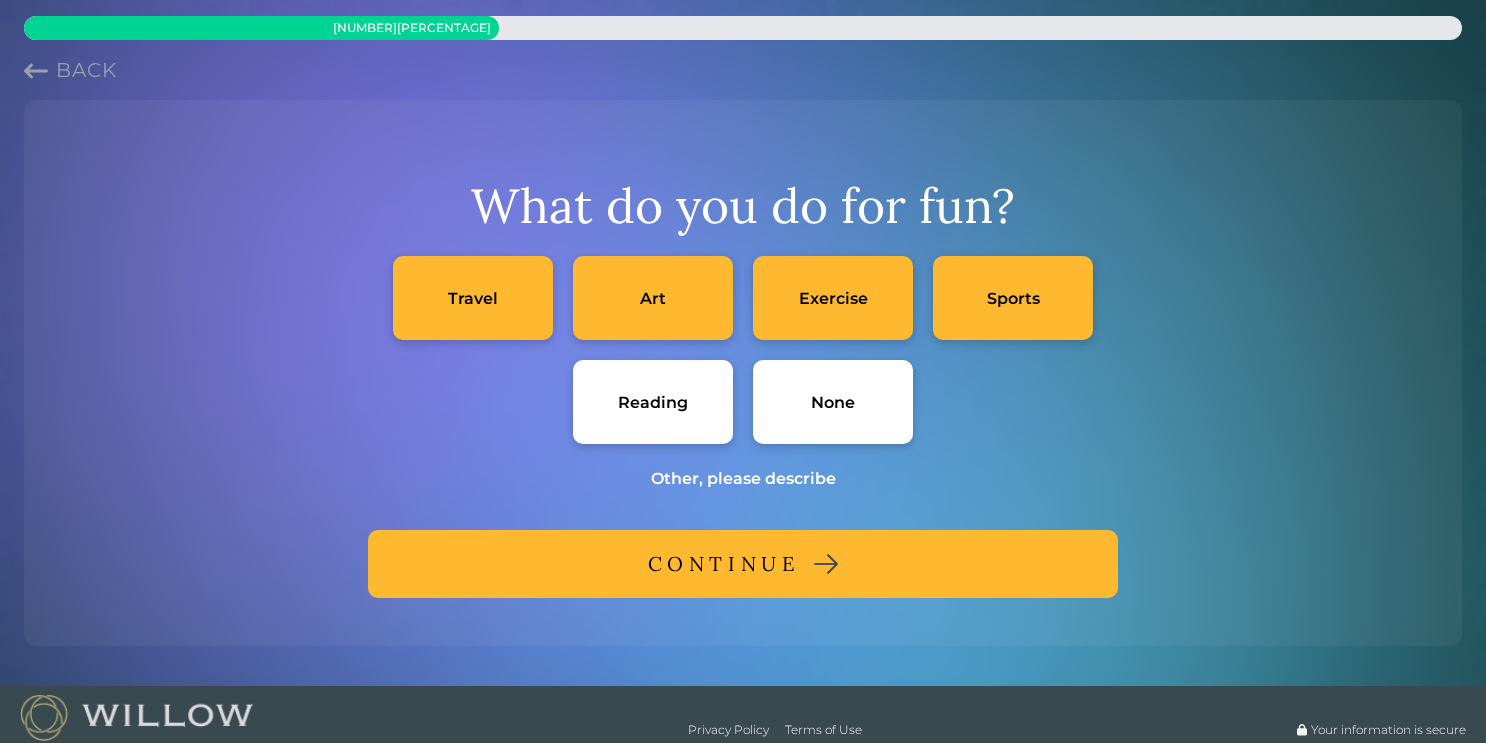 click on "Reading" at bounding box center [653, 402] 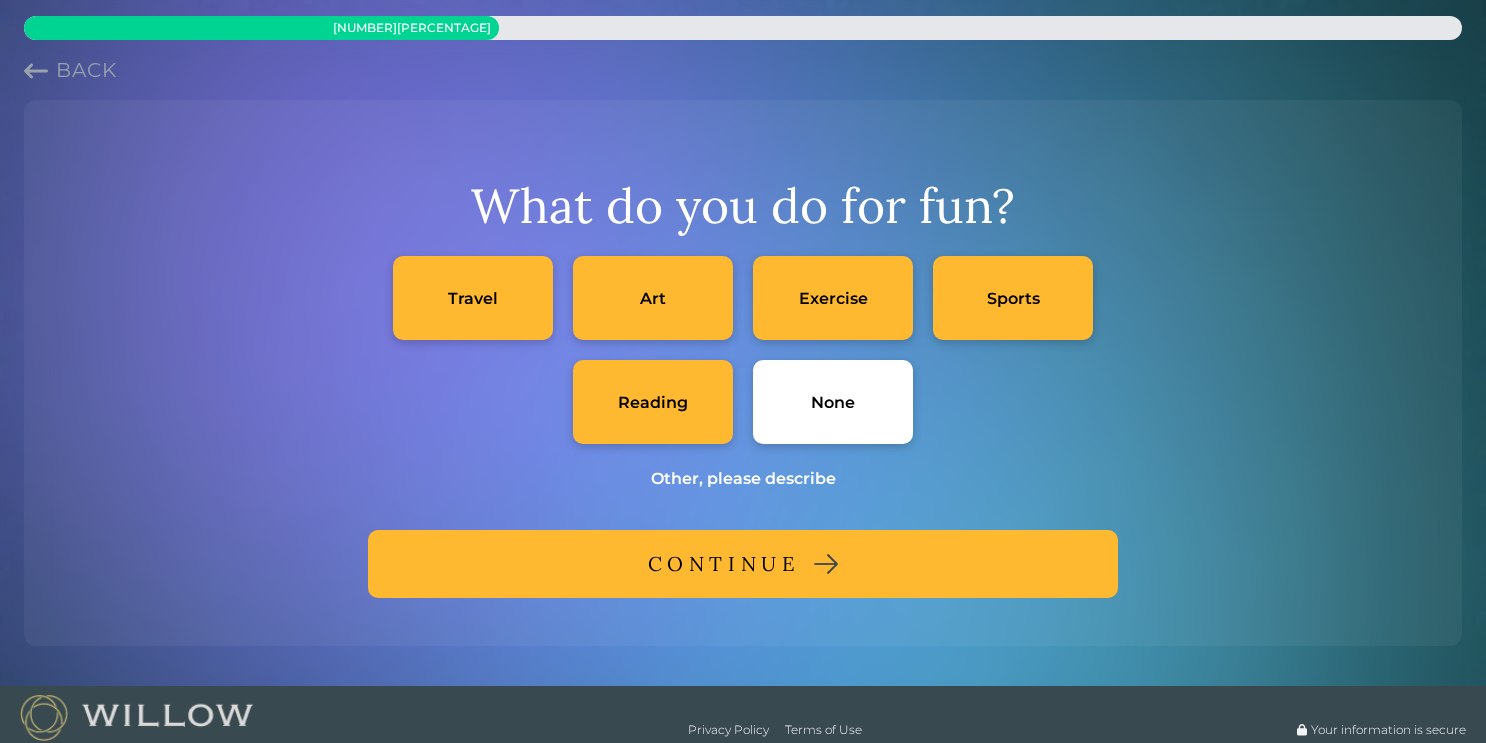 click on "CONTINUE" at bounding box center [724, 564] 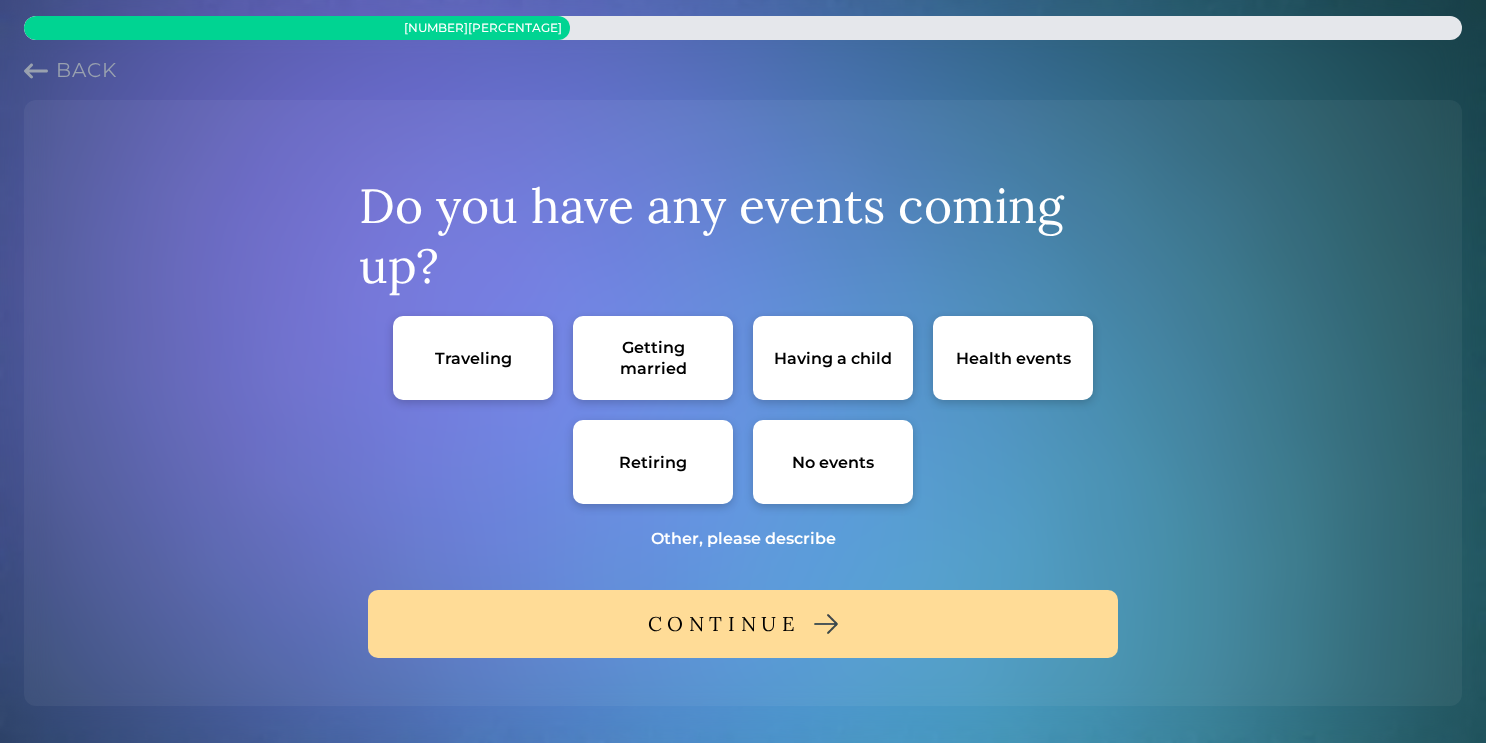 click on "Traveling" at bounding box center [473, 358] 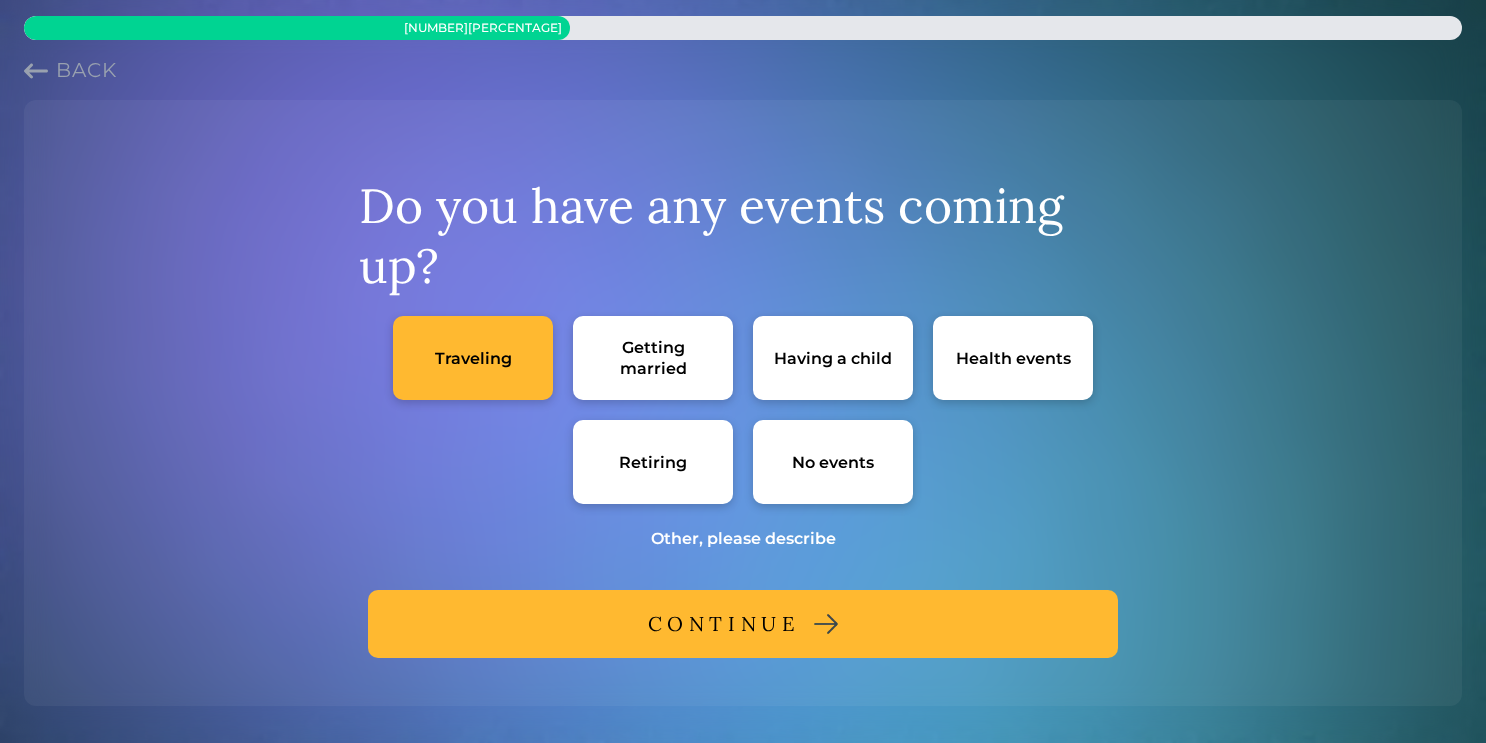 click on "CONTINUE" at bounding box center (724, 624) 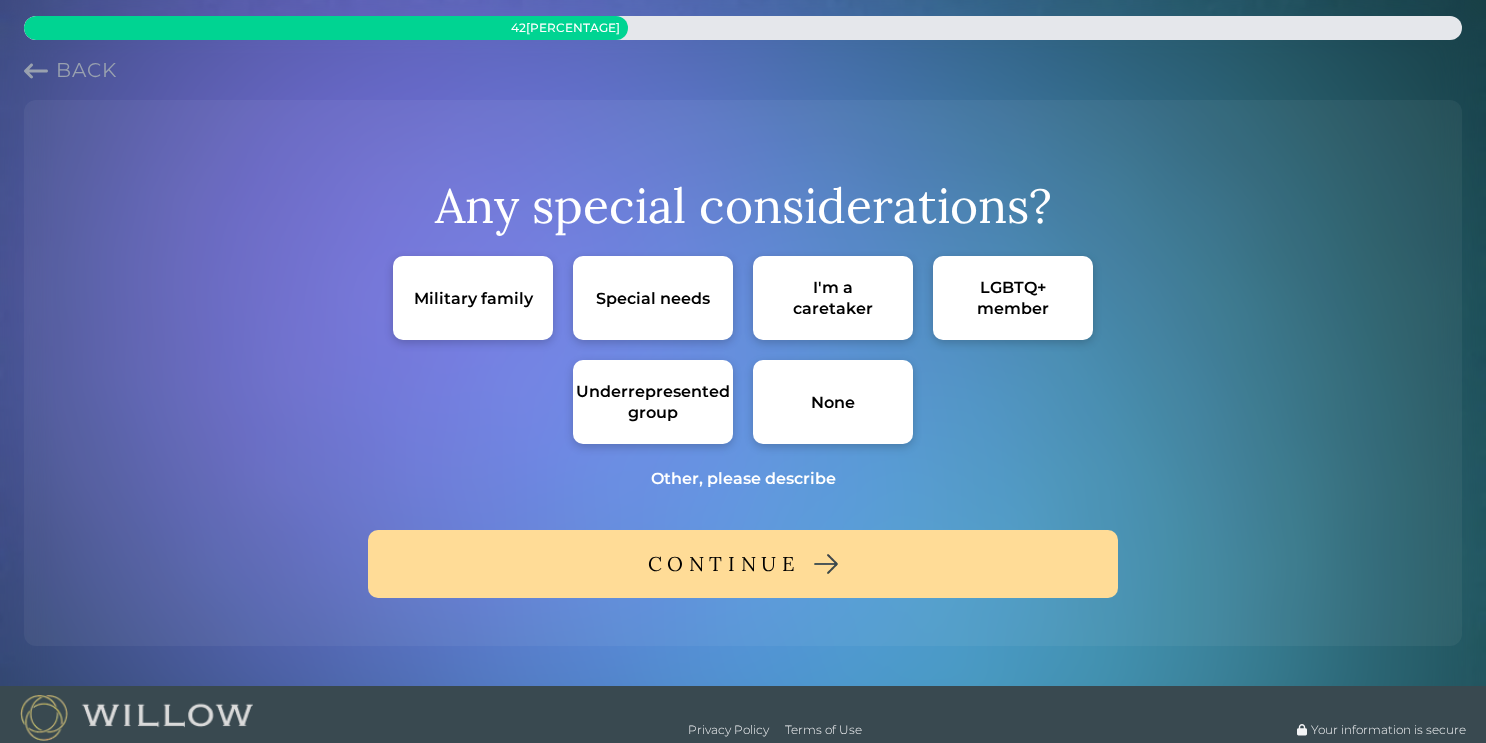 click on "None" at bounding box center [833, 402] 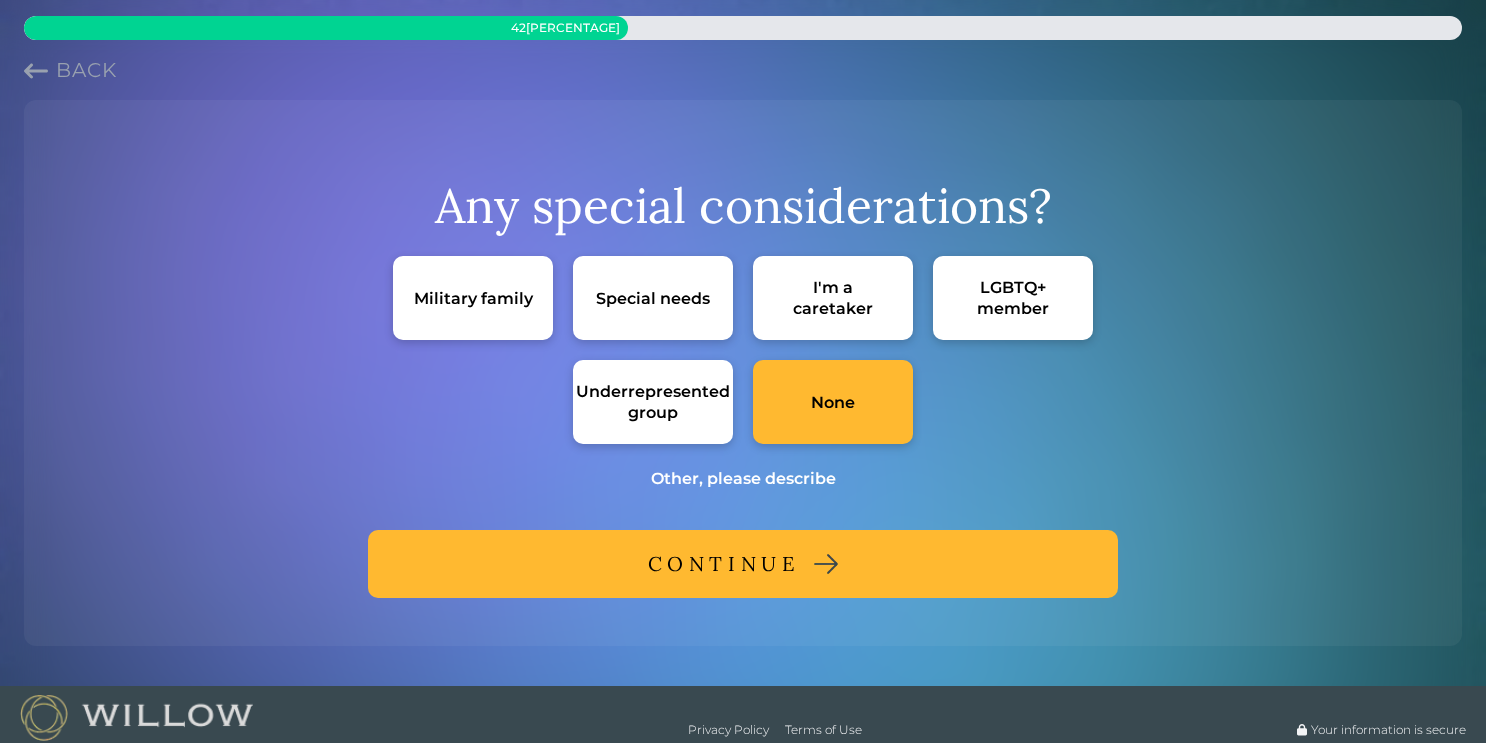 click on "CONTINUE" at bounding box center (743, 564) 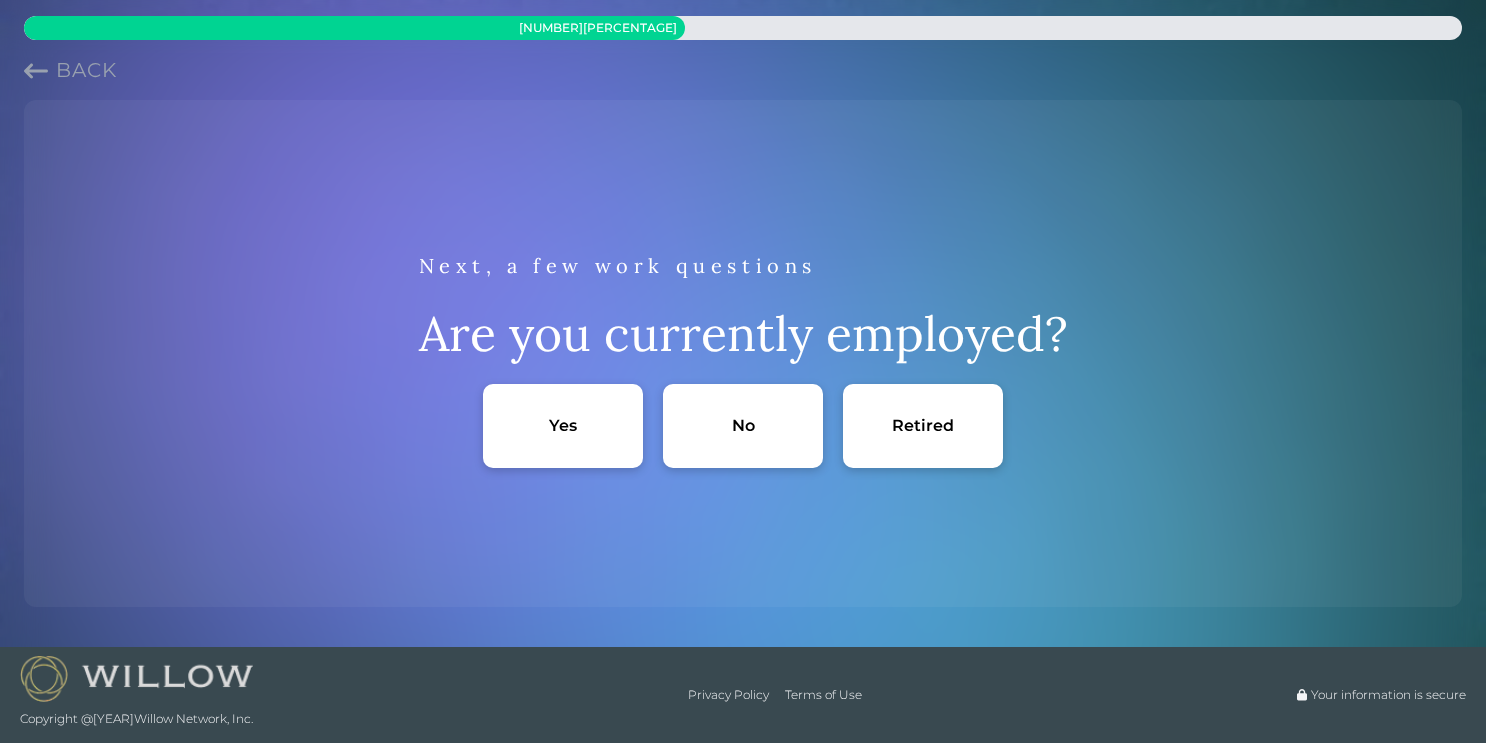 click on "Yes" at bounding box center [563, 426] 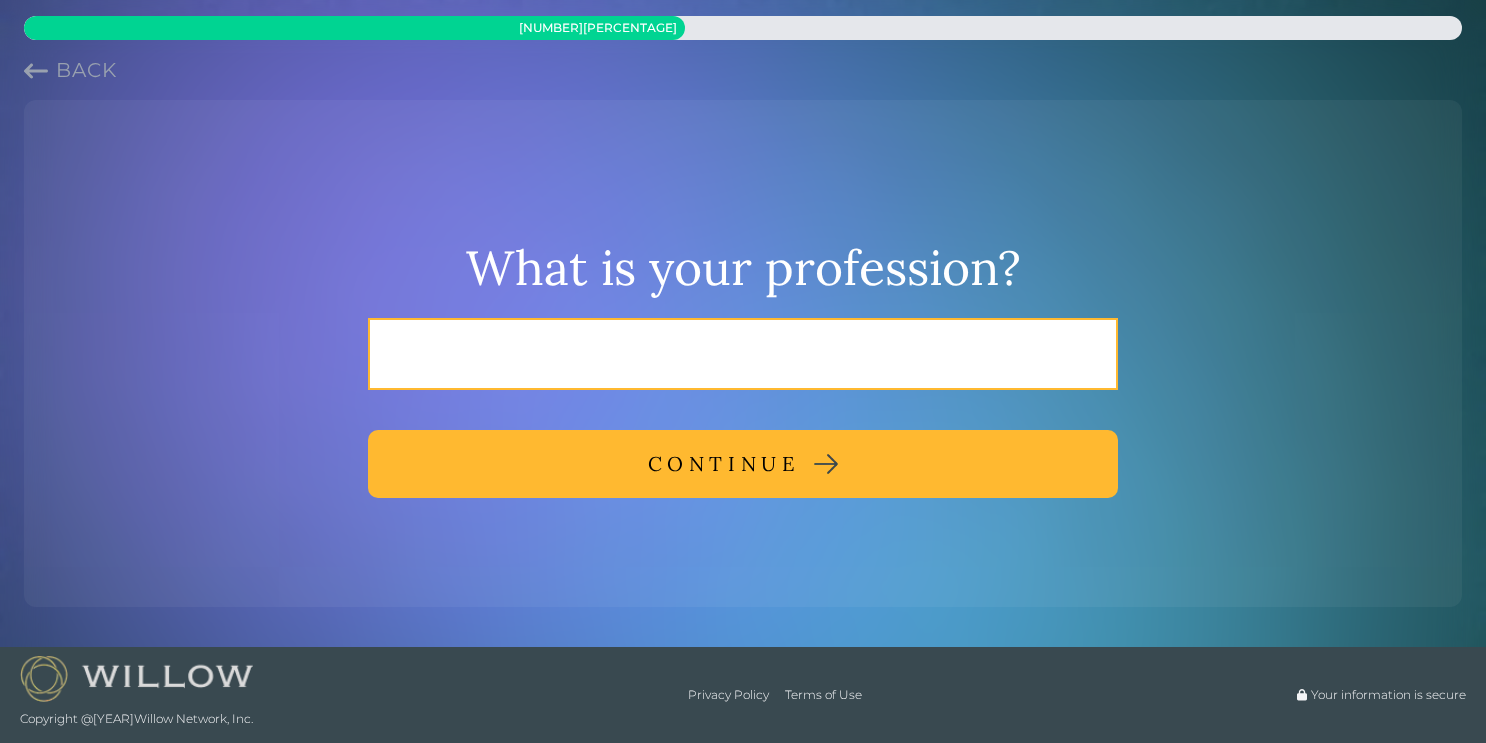 click at bounding box center [743, 354] 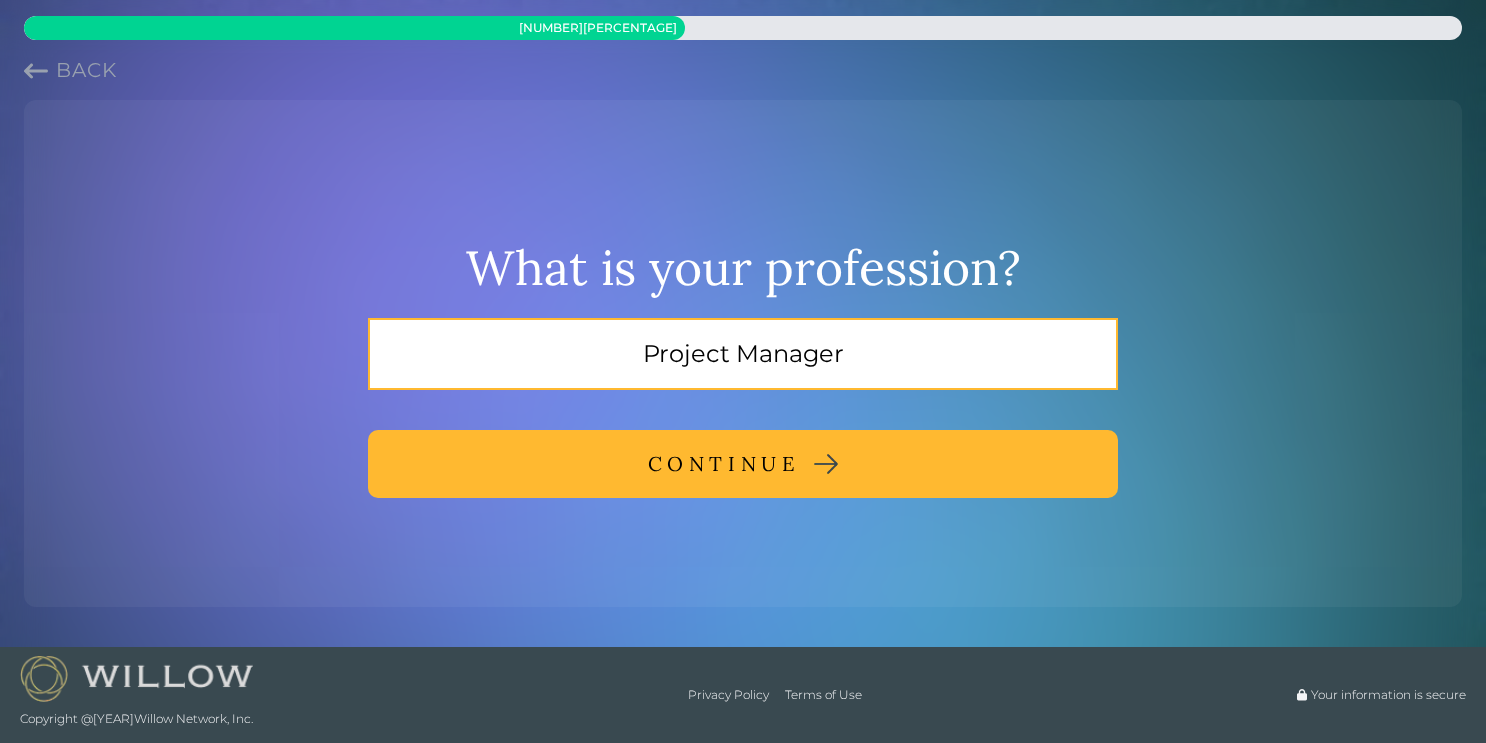 click on "Project Manager" at bounding box center [743, 354] 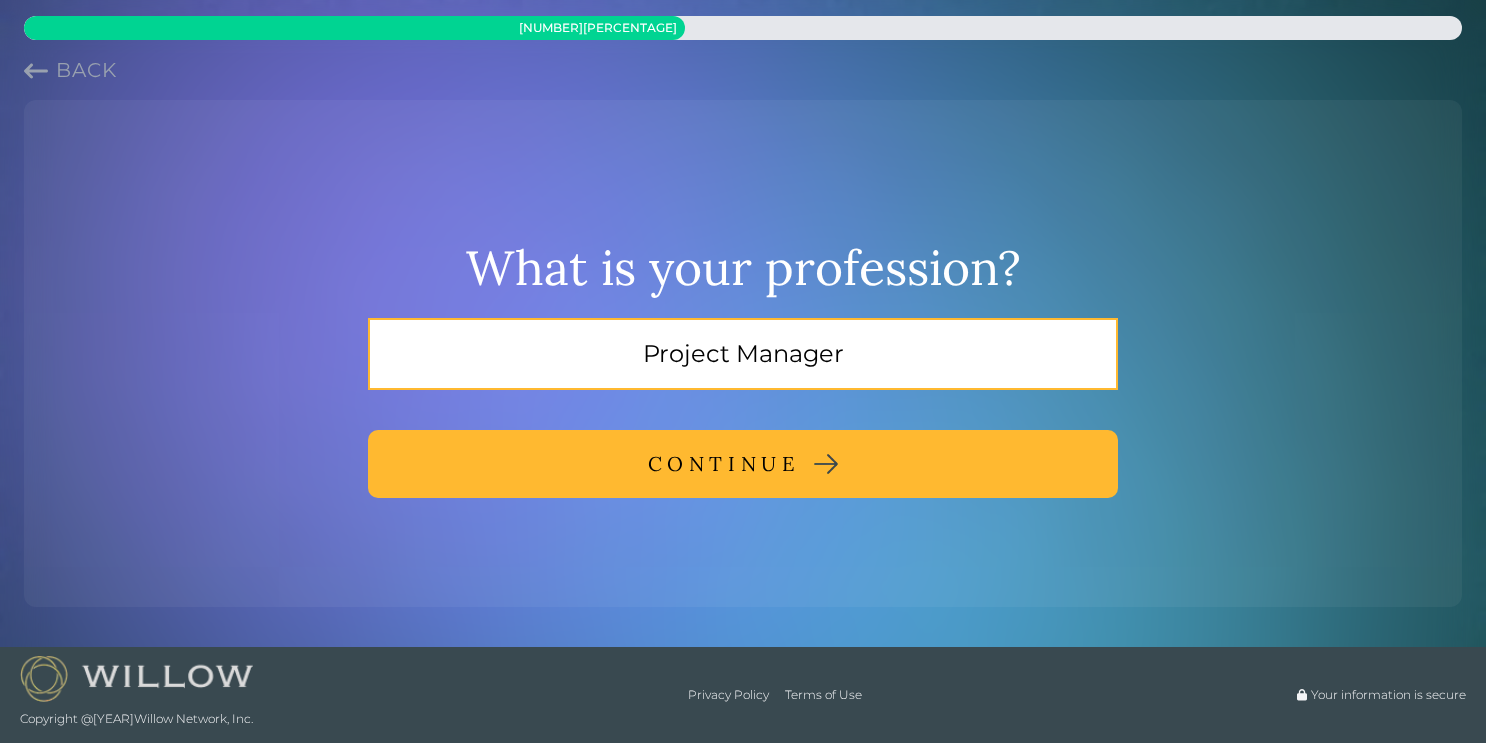 type on "Project Manager" 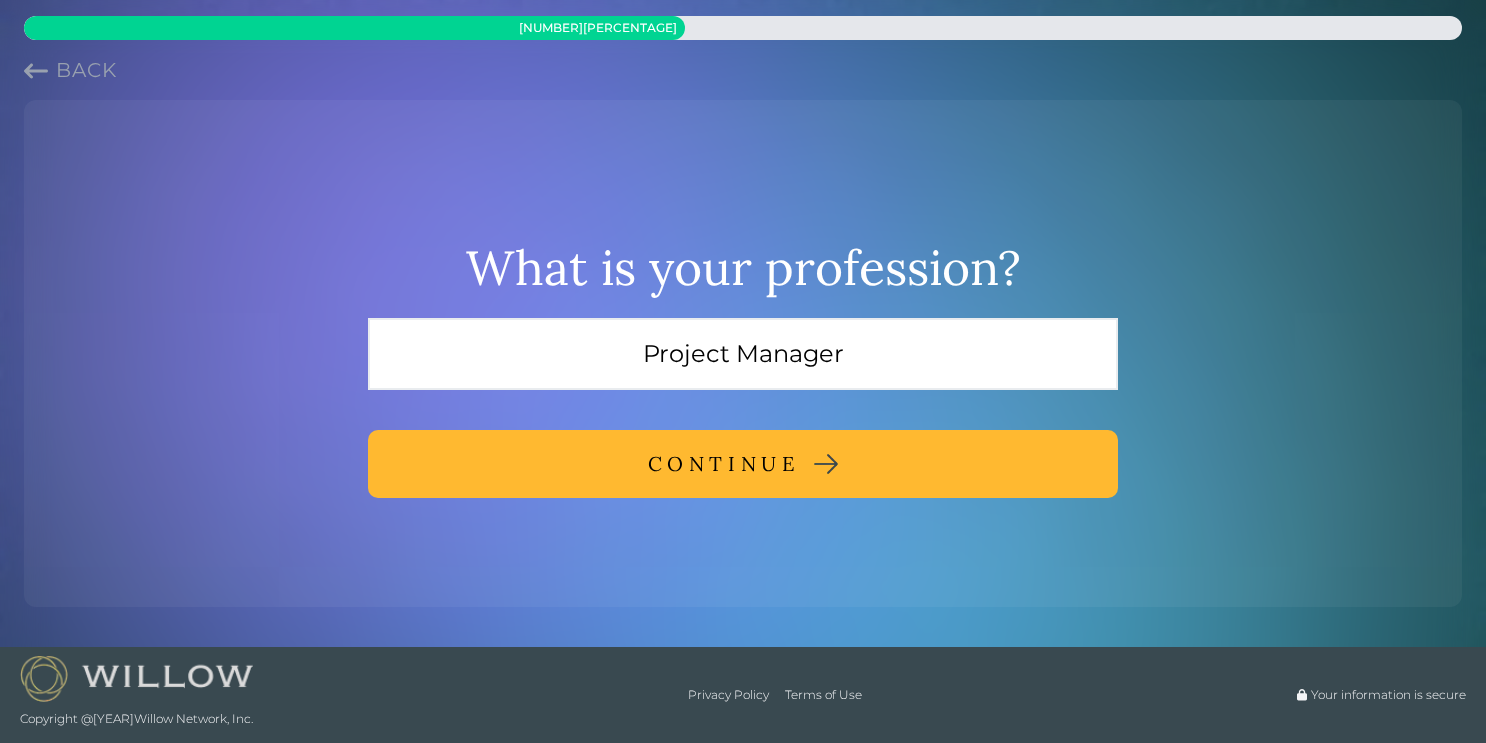 click on "CONTINUE" at bounding box center (724, 464) 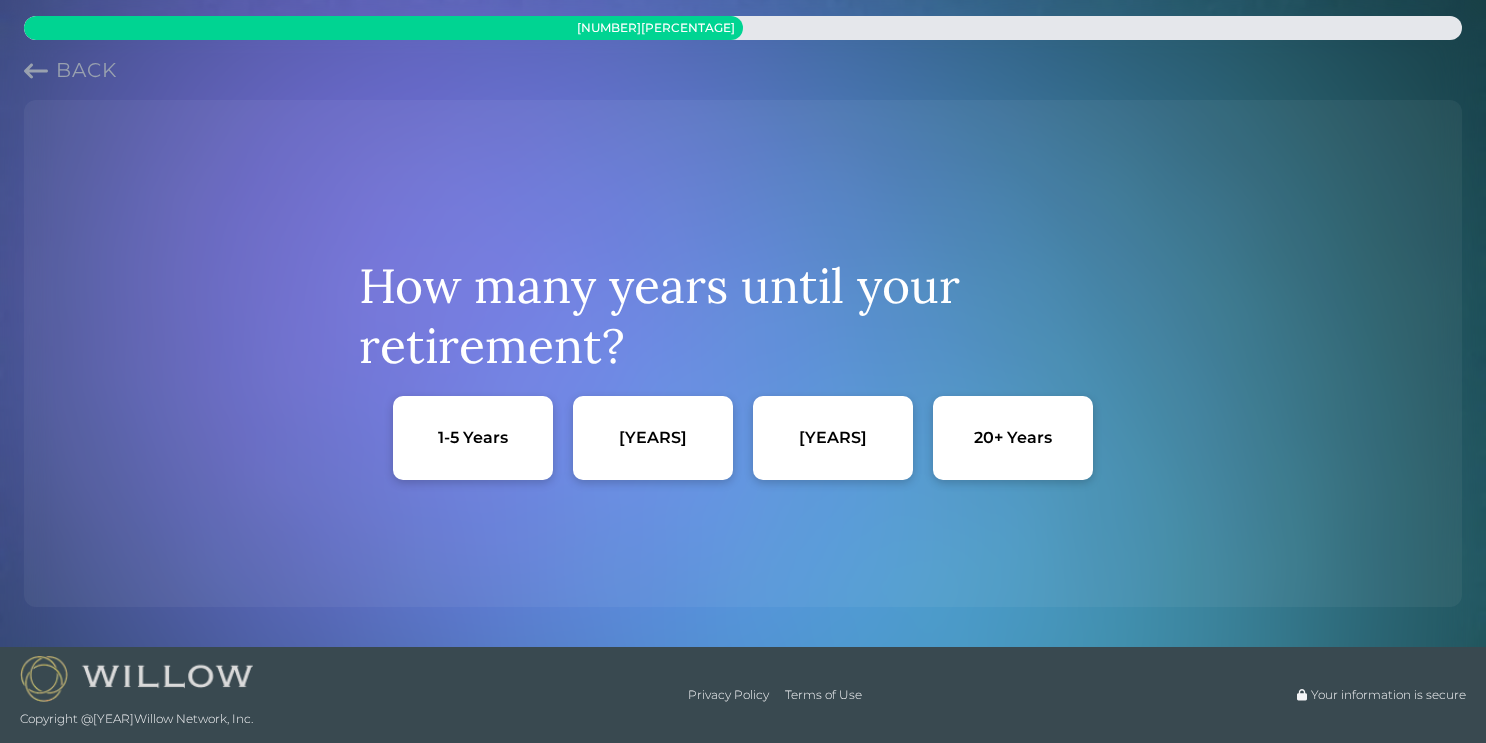 click on "[YEARS]" at bounding box center (653, 437) 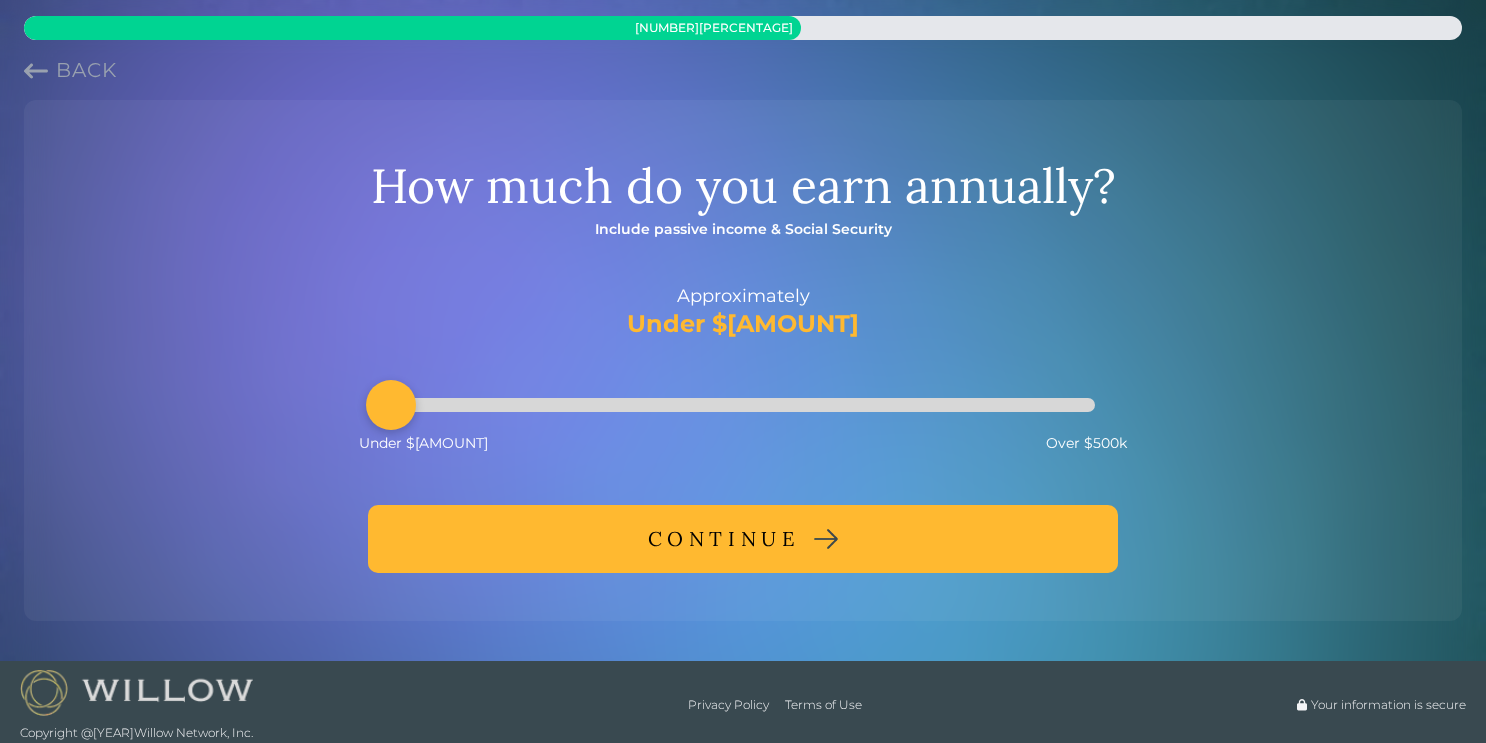 drag, startPoint x: 541, startPoint y: 411, endPoint x: 406, endPoint y: 404, distance: 135.18137 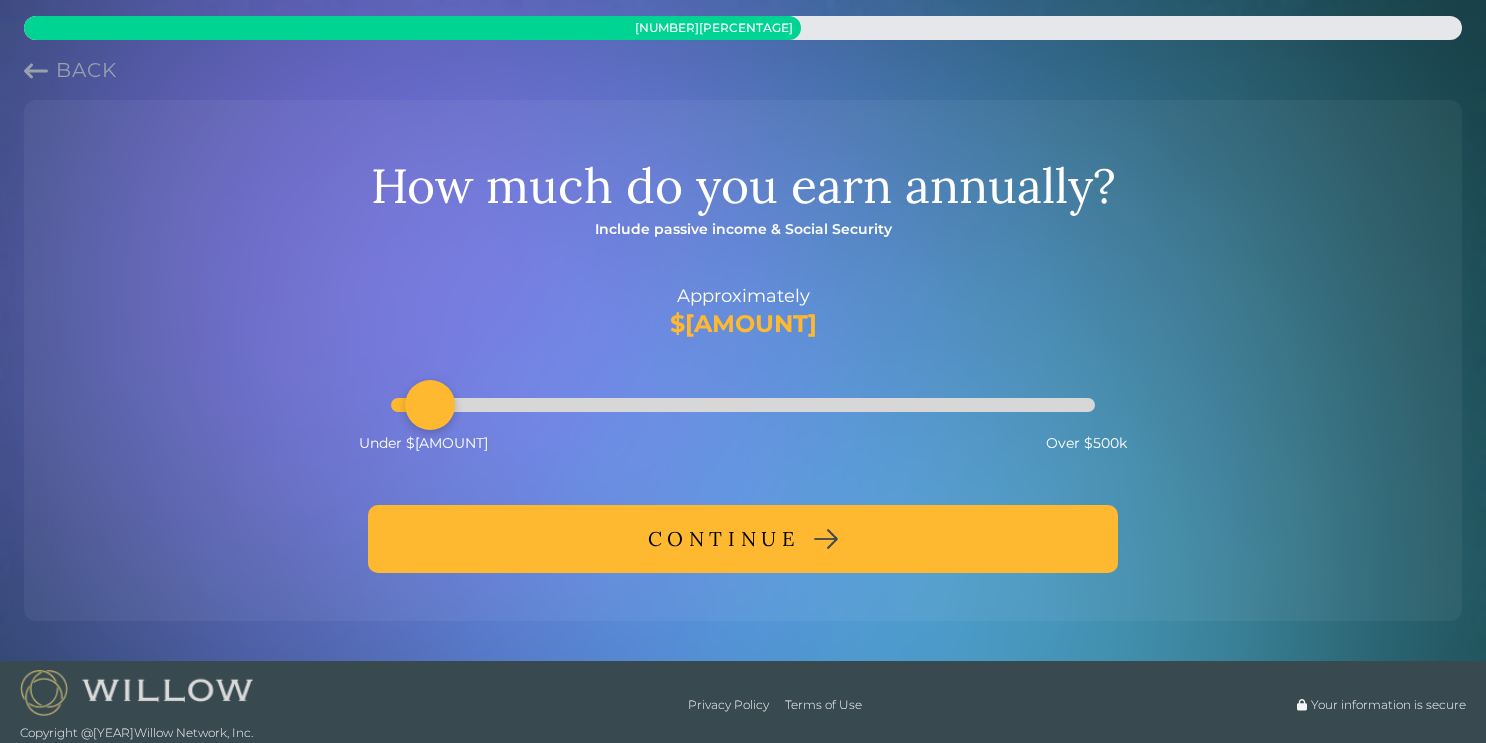 click on "CONTINUE" at bounding box center [743, 539] 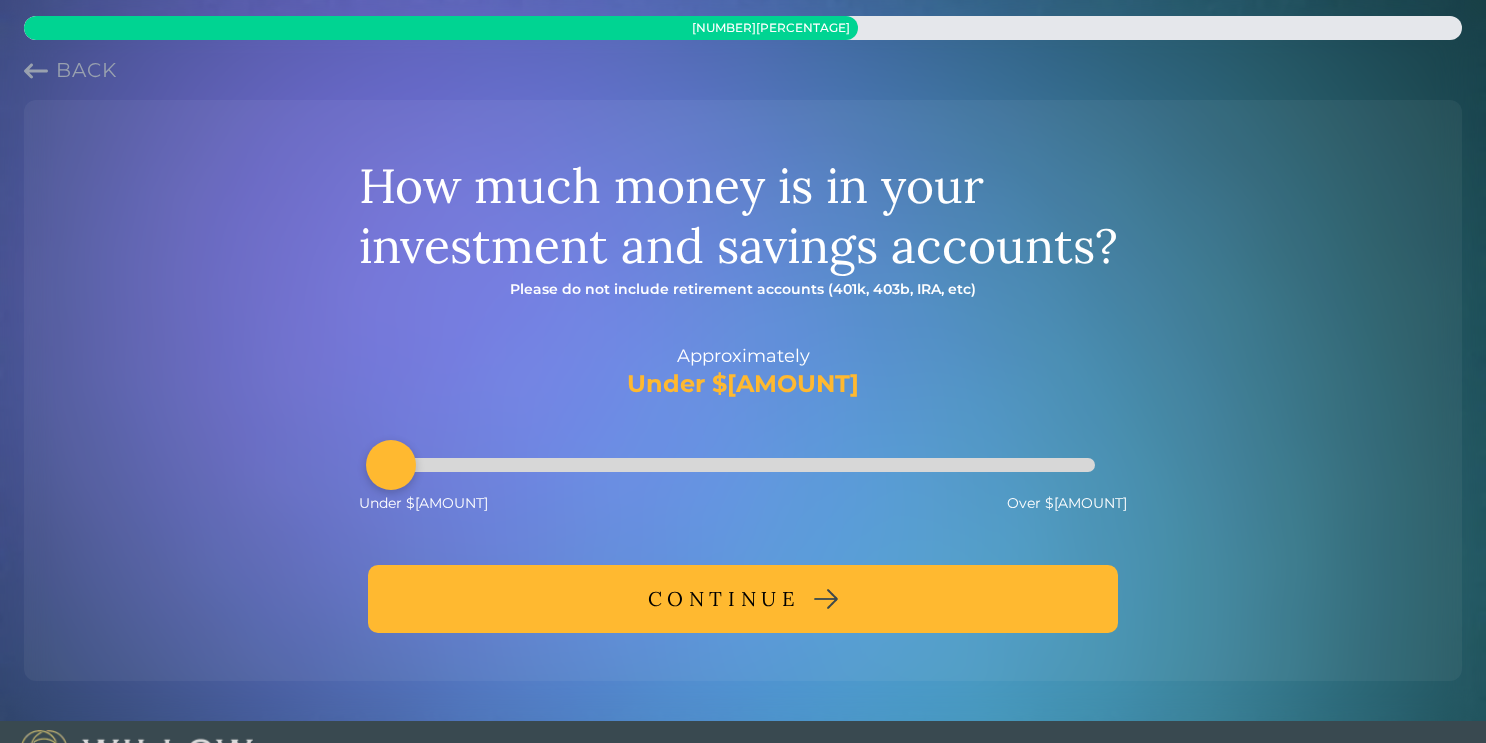 drag, startPoint x: 439, startPoint y: 473, endPoint x: 376, endPoint y: 471, distance: 63.03174 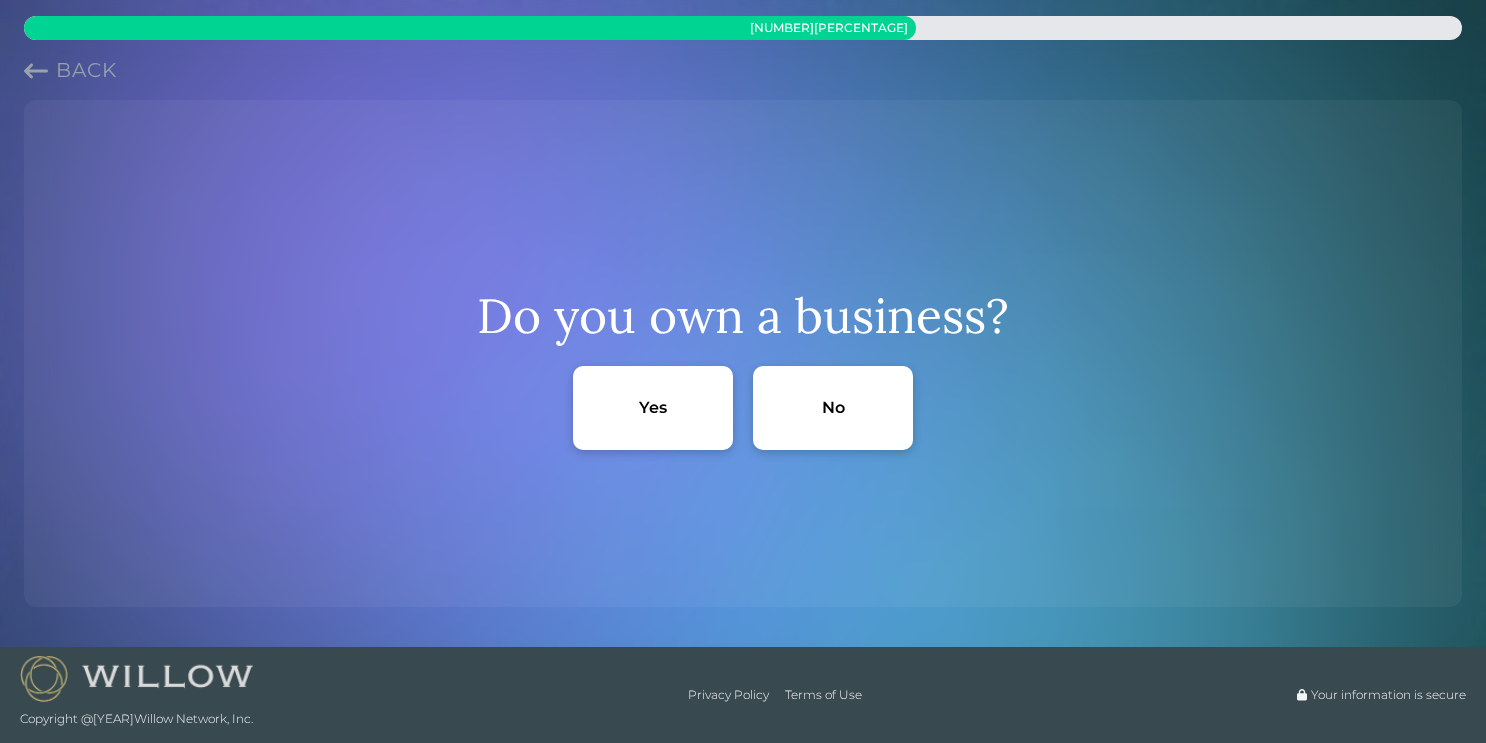 click on "No" at bounding box center (833, 407) 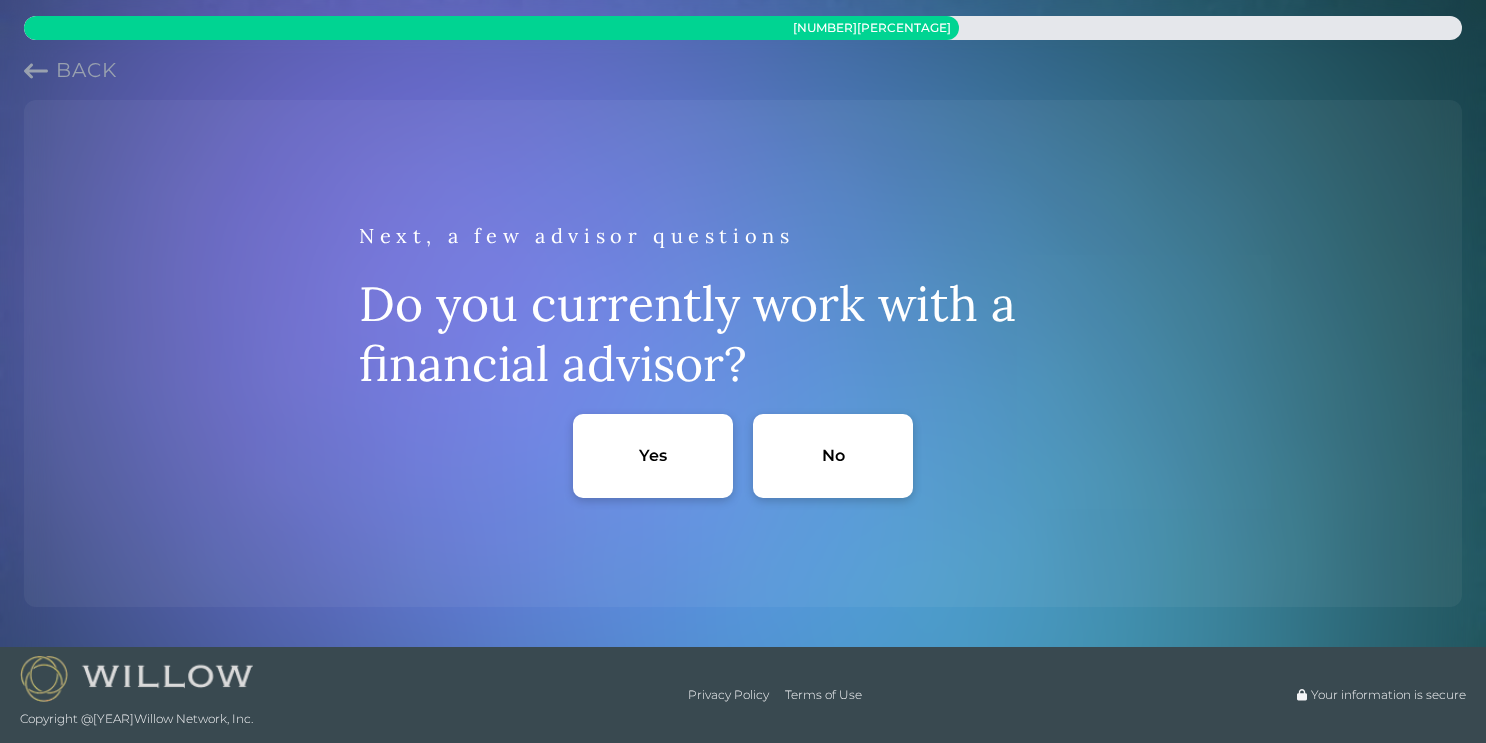 click on "No" at bounding box center [833, 456] 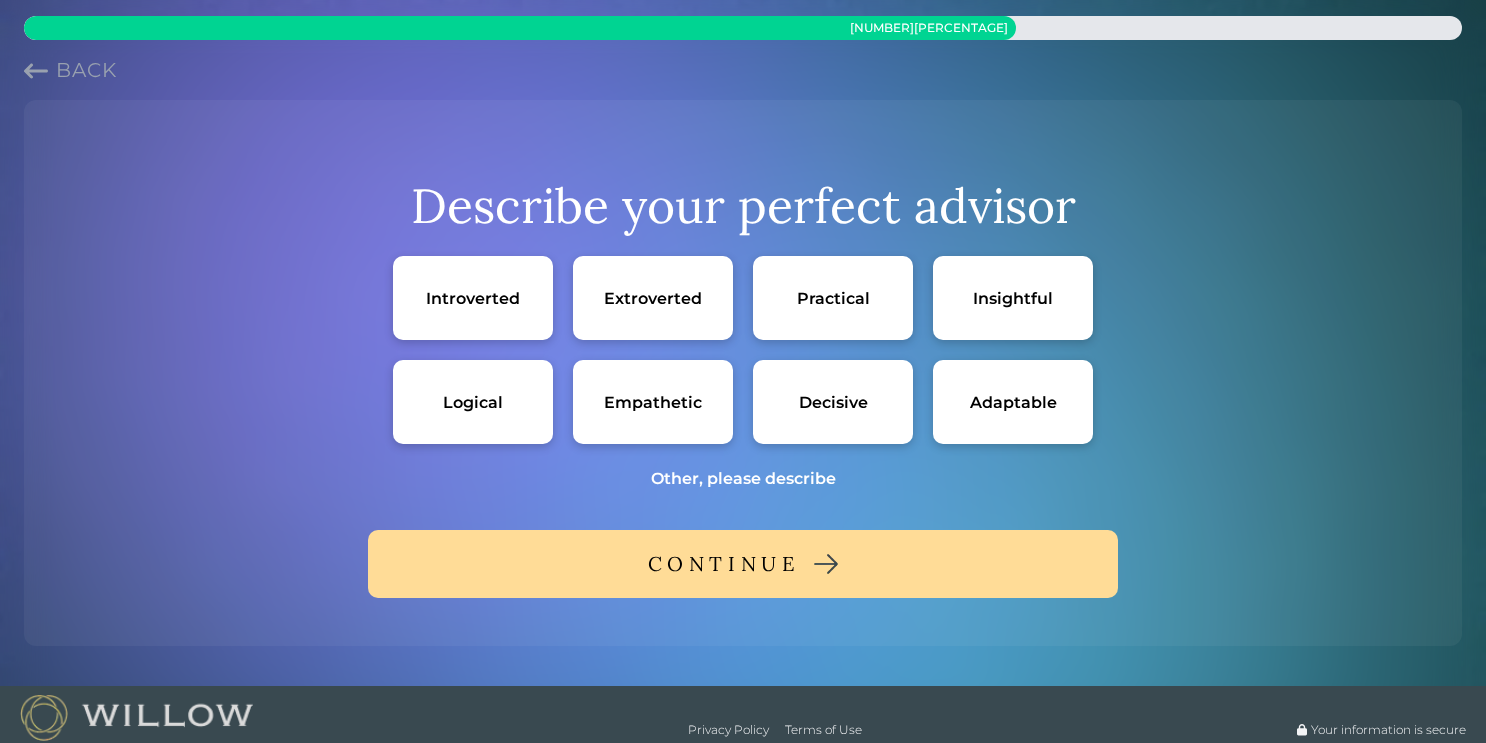 click on "Insightful" at bounding box center [1013, 298] 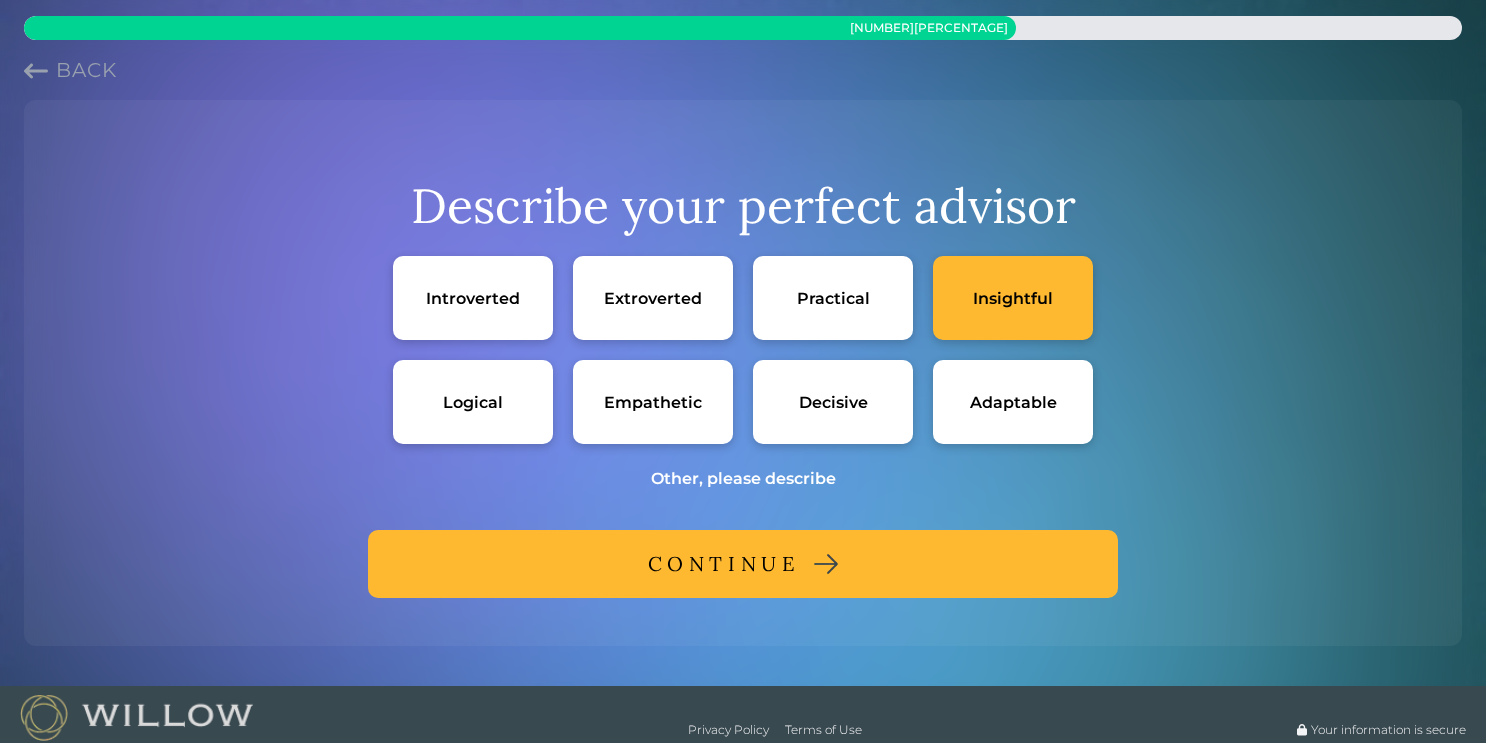 click on "Practical" at bounding box center (833, 298) 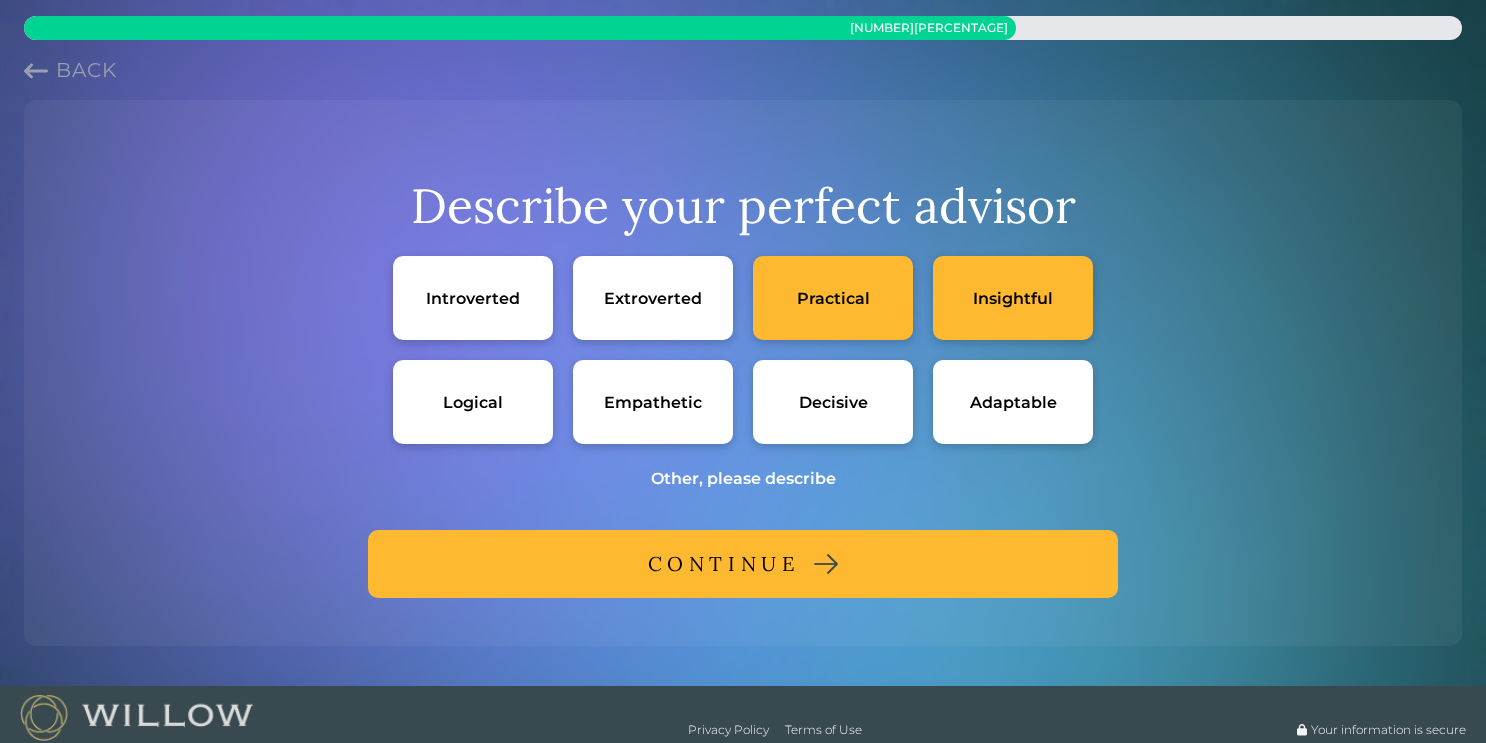 click on "Decisive" at bounding box center (833, 402) 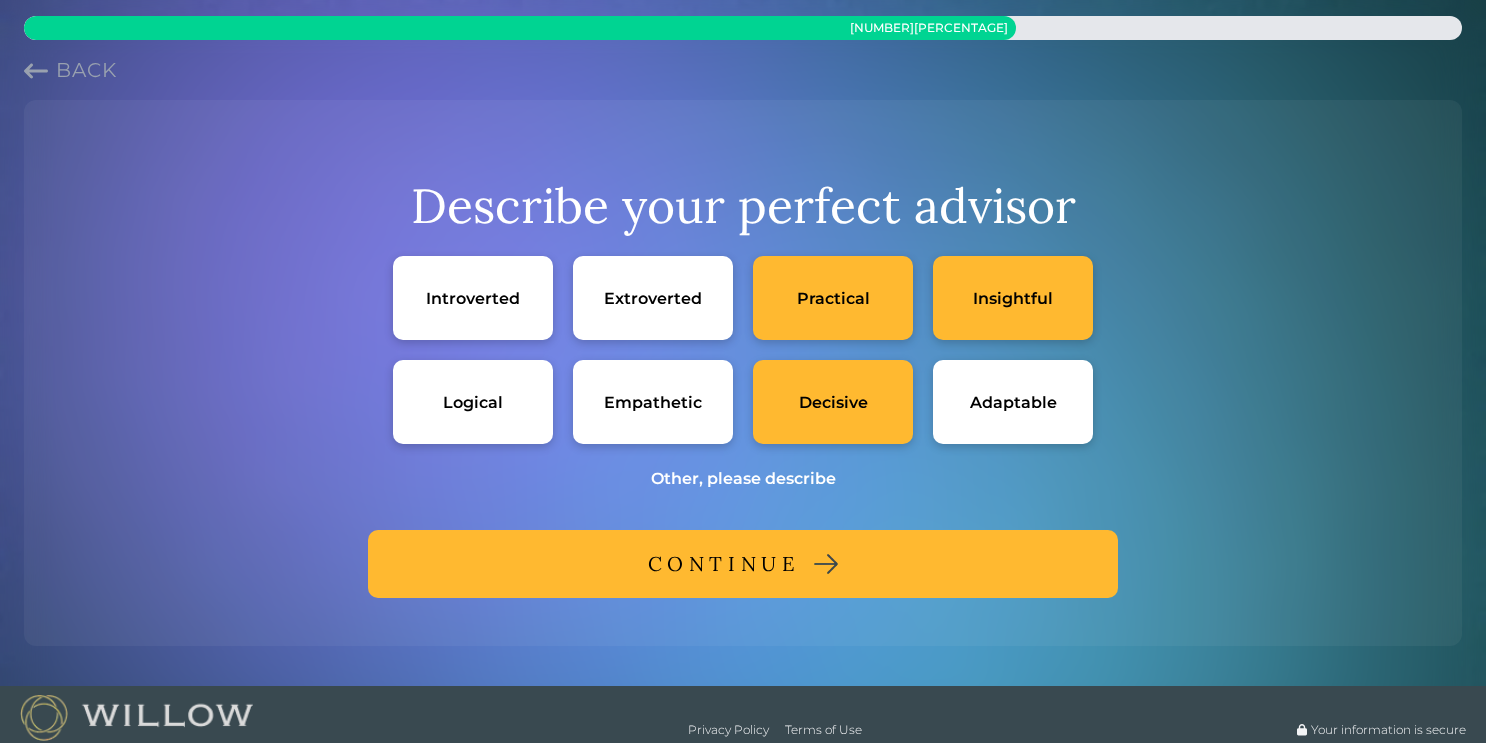 click on "CONTINUE" at bounding box center [724, 564] 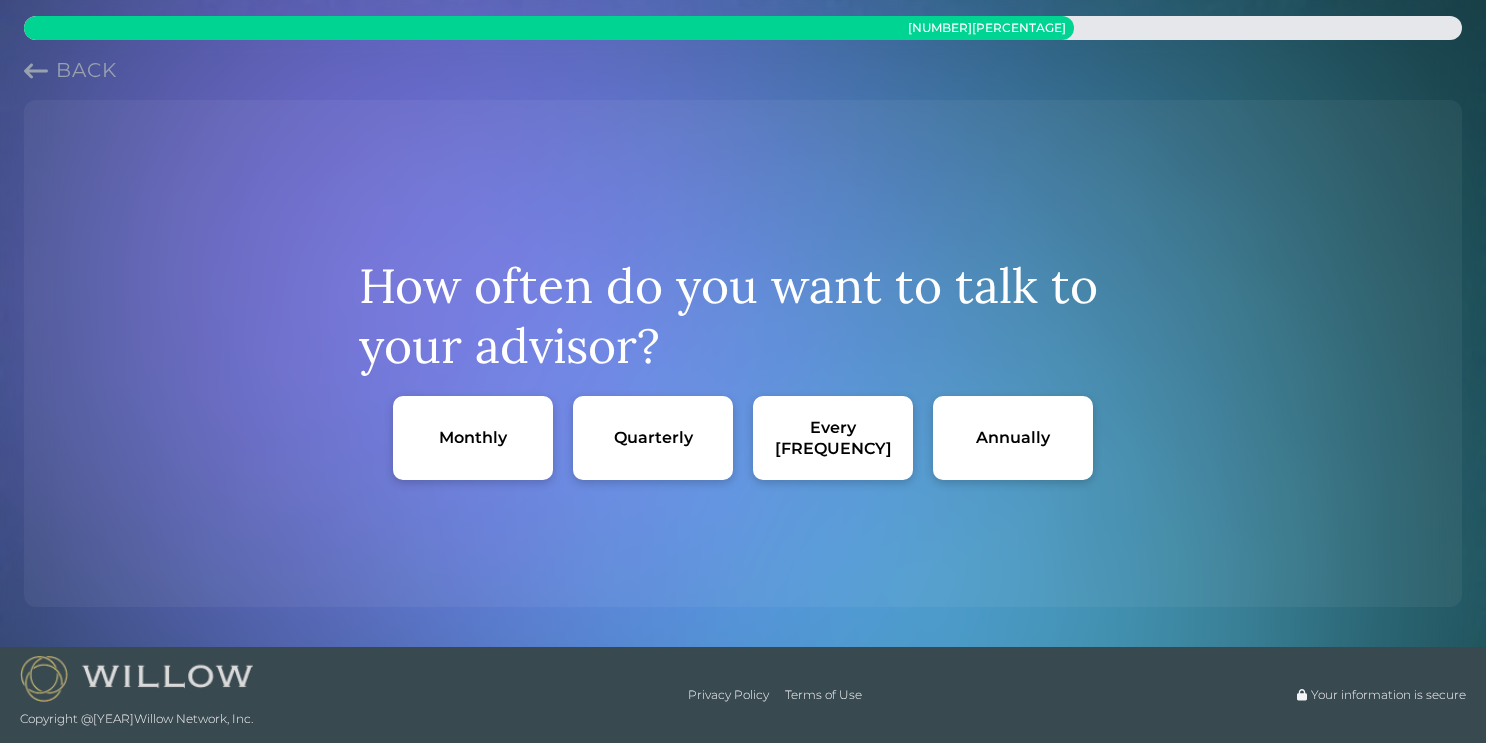 click on "Quarterly" at bounding box center (653, 438) 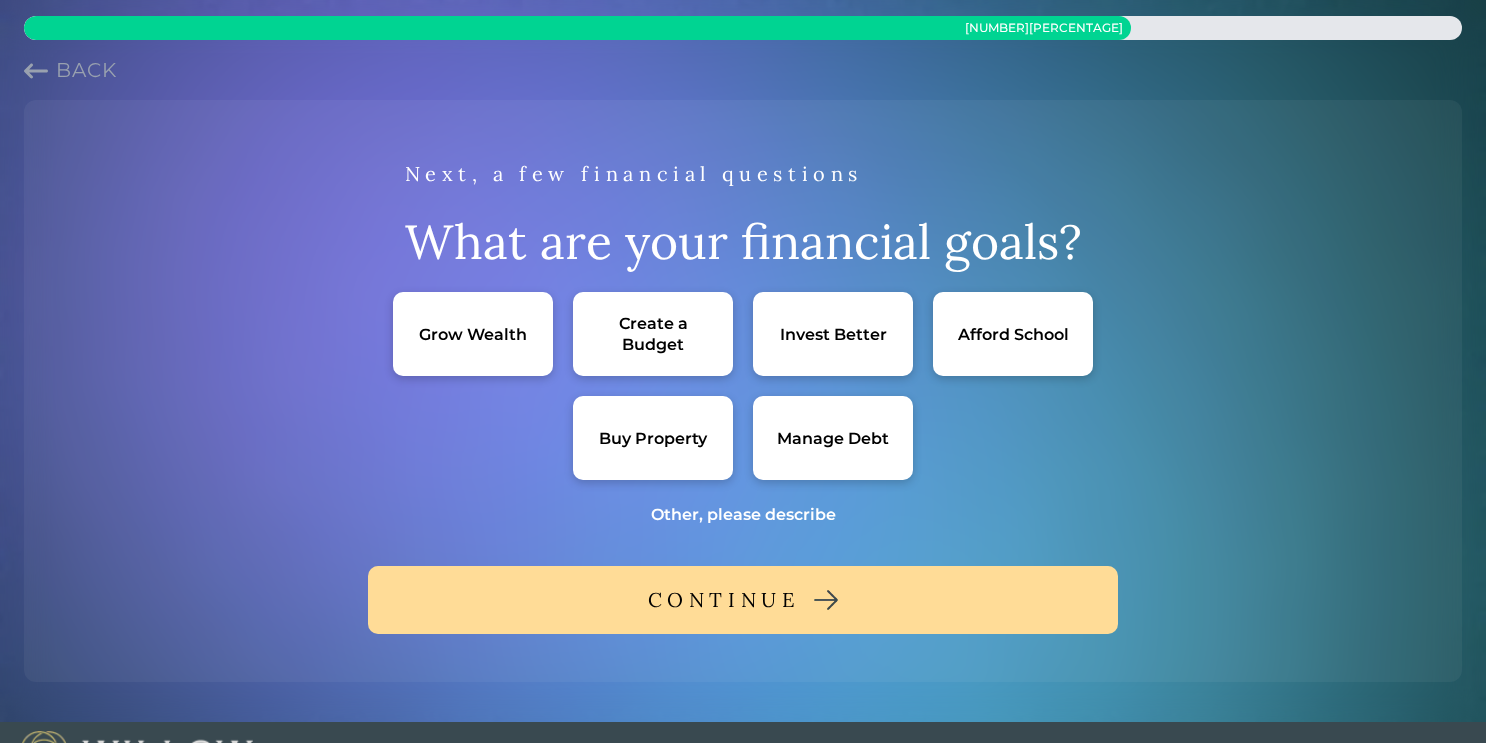 click on "Grow Wealth" at bounding box center [473, 334] 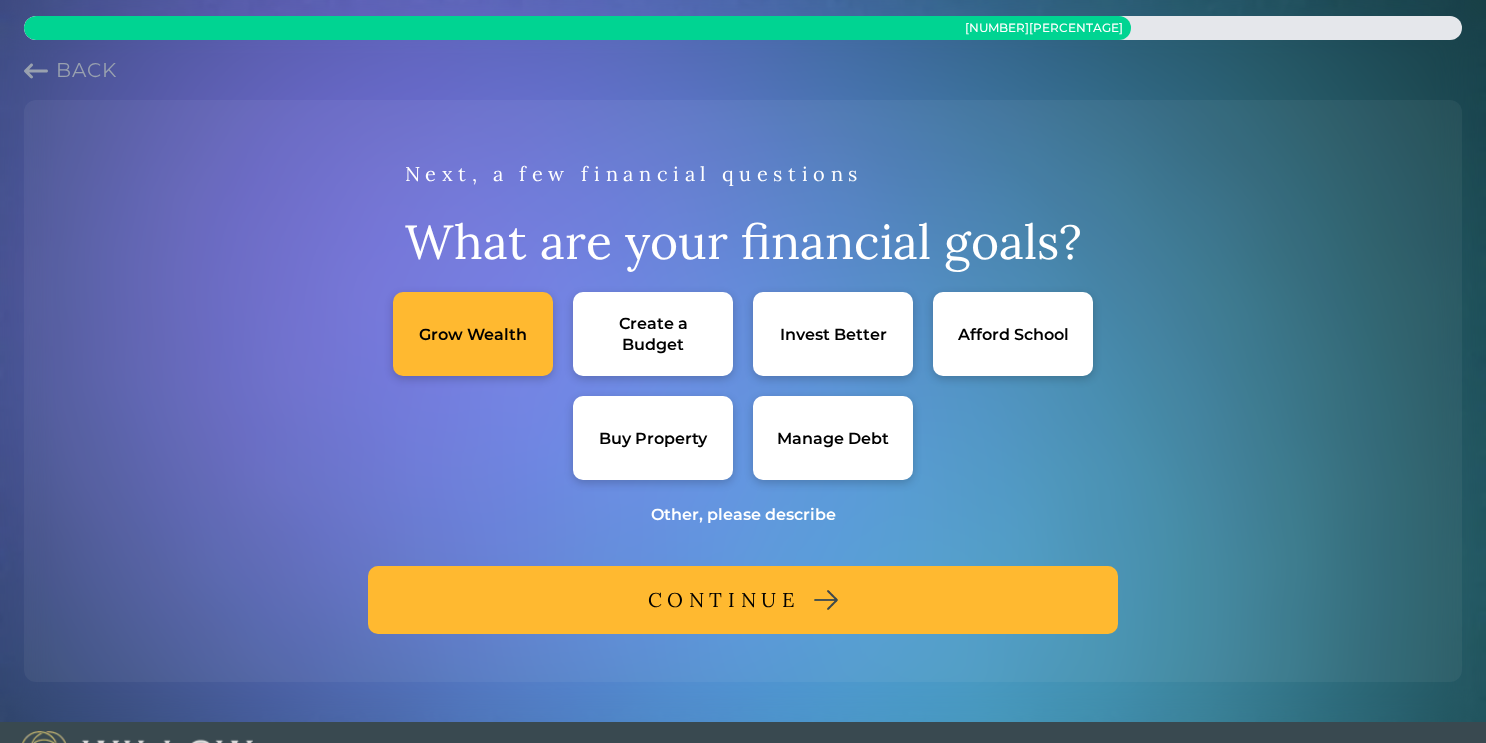 click on "Invest Better" at bounding box center (833, 334) 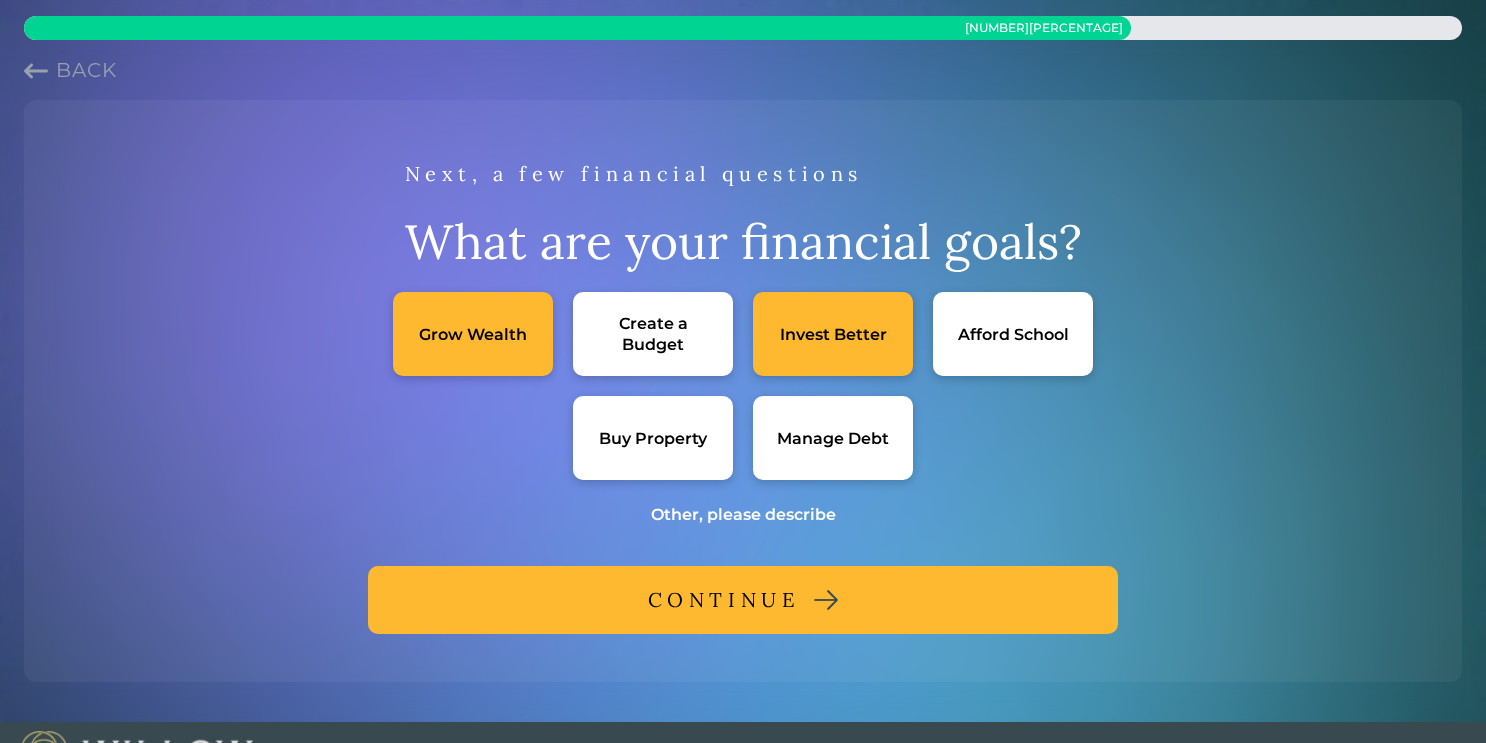 click on "Buy Property" at bounding box center [653, 438] 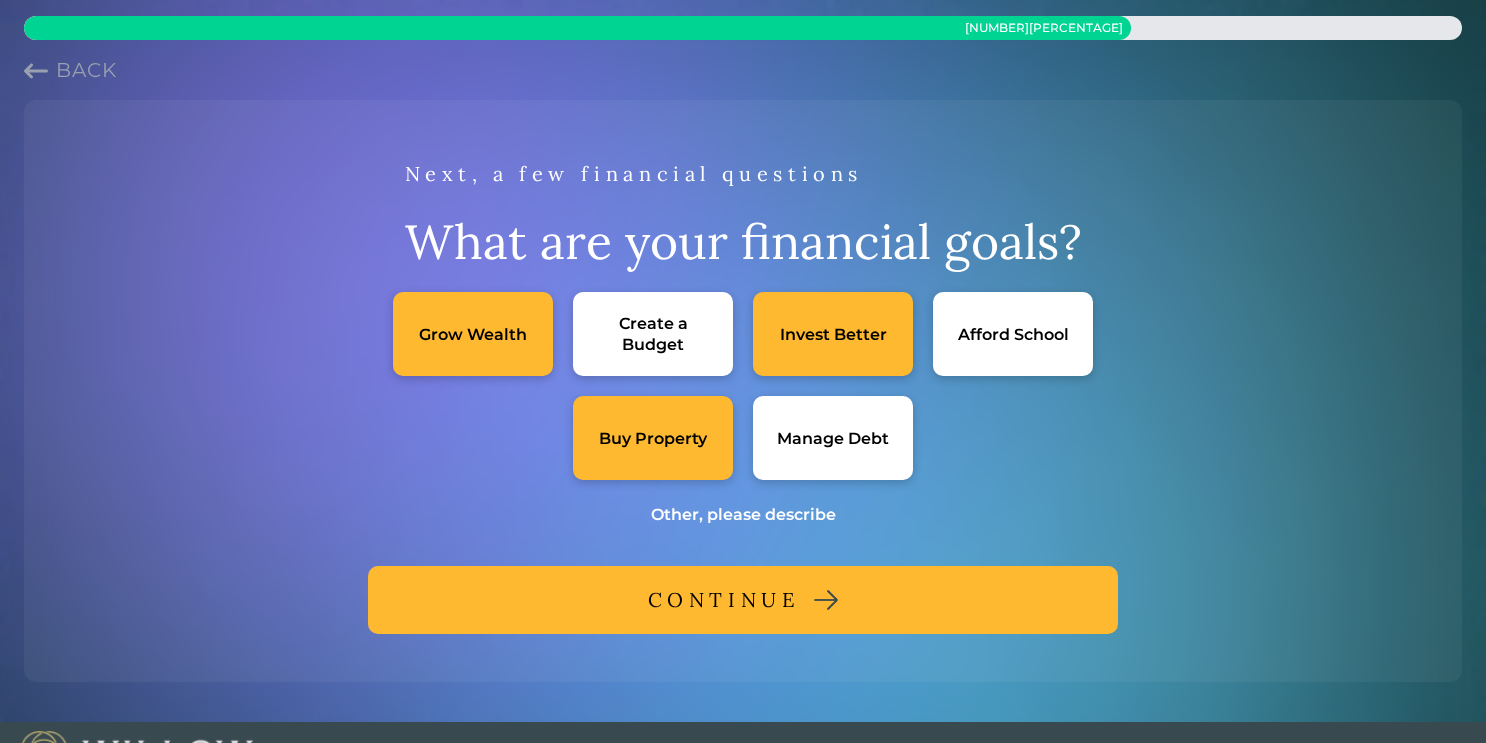 click on "CONTINUE" at bounding box center (724, 600) 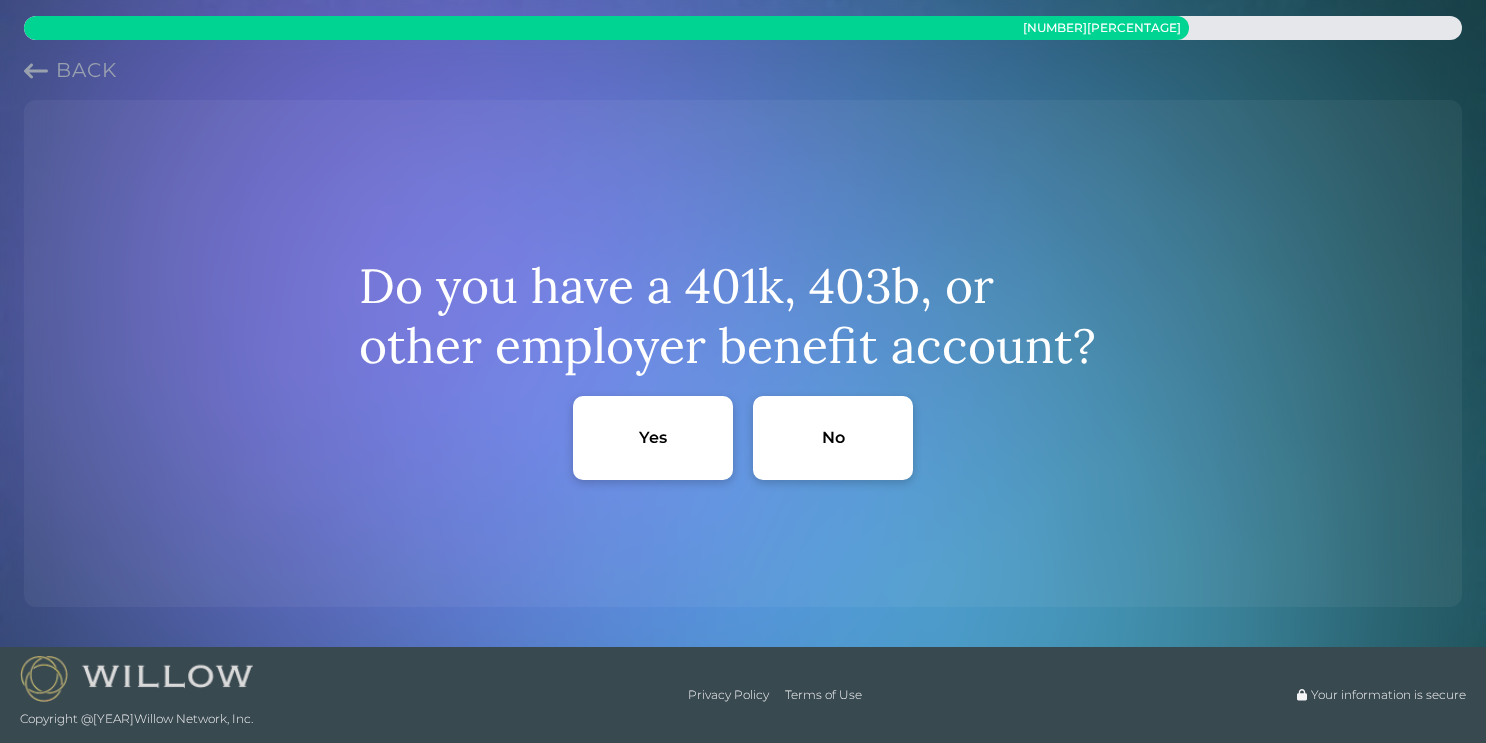 click on "Yes" at bounding box center [653, 438] 